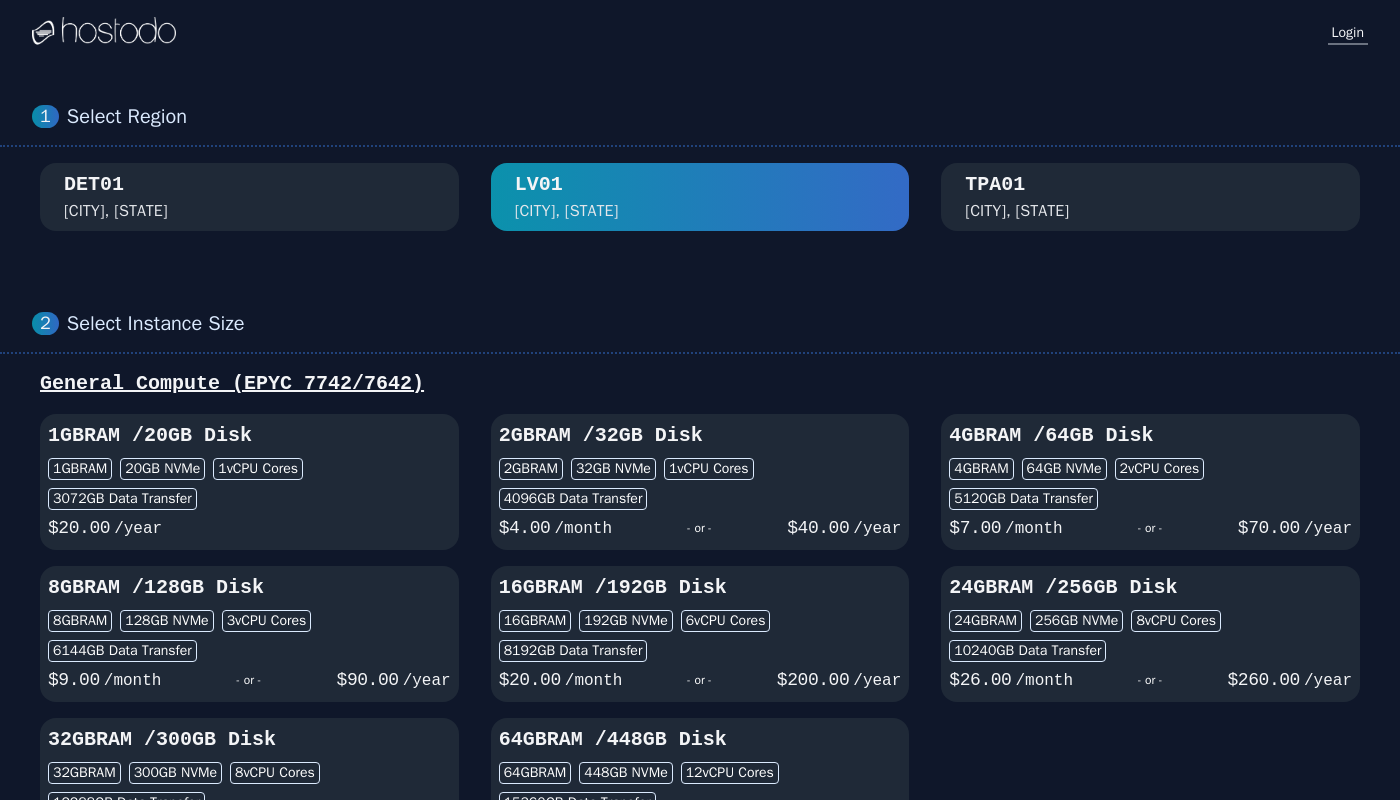 scroll, scrollTop: 0, scrollLeft: 0, axis: both 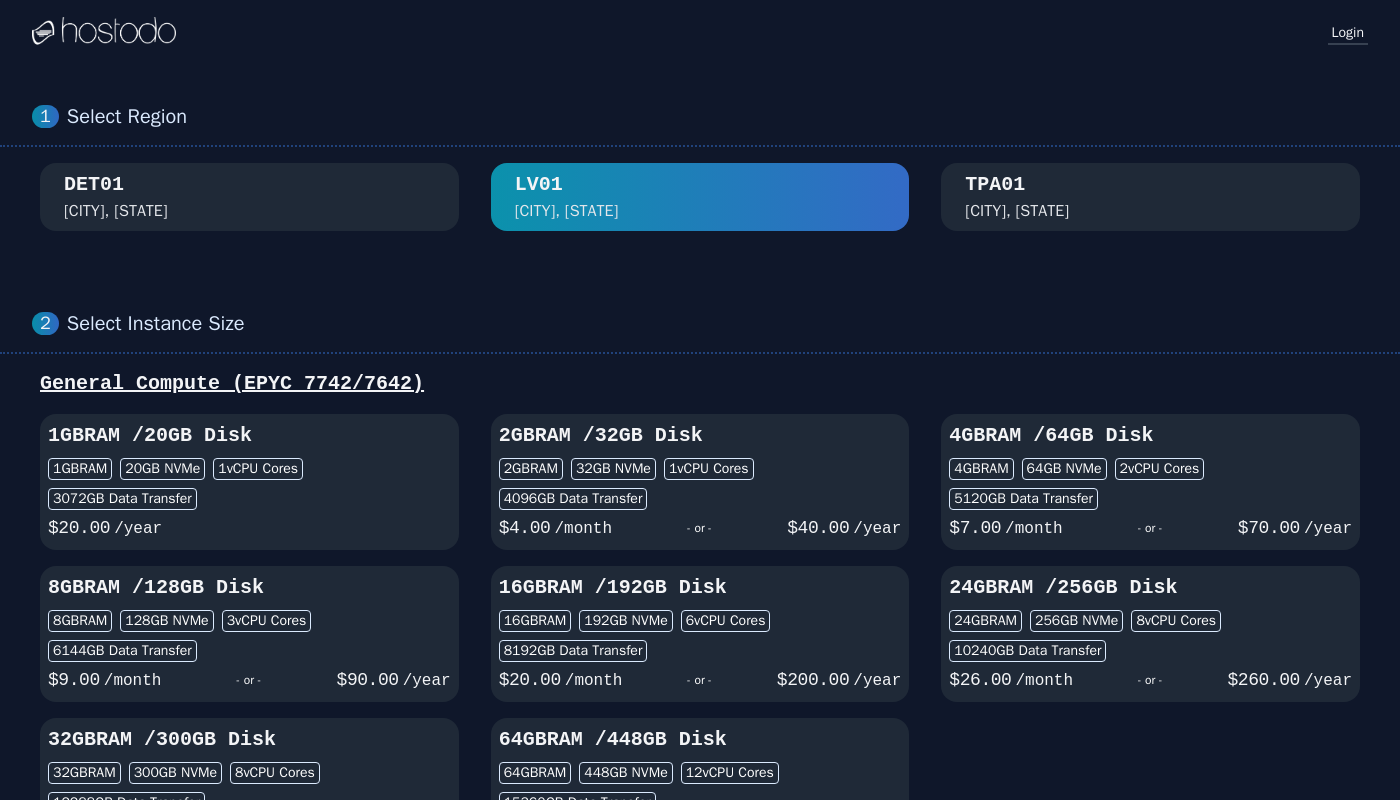 click on "Login" at bounding box center (1348, 32) 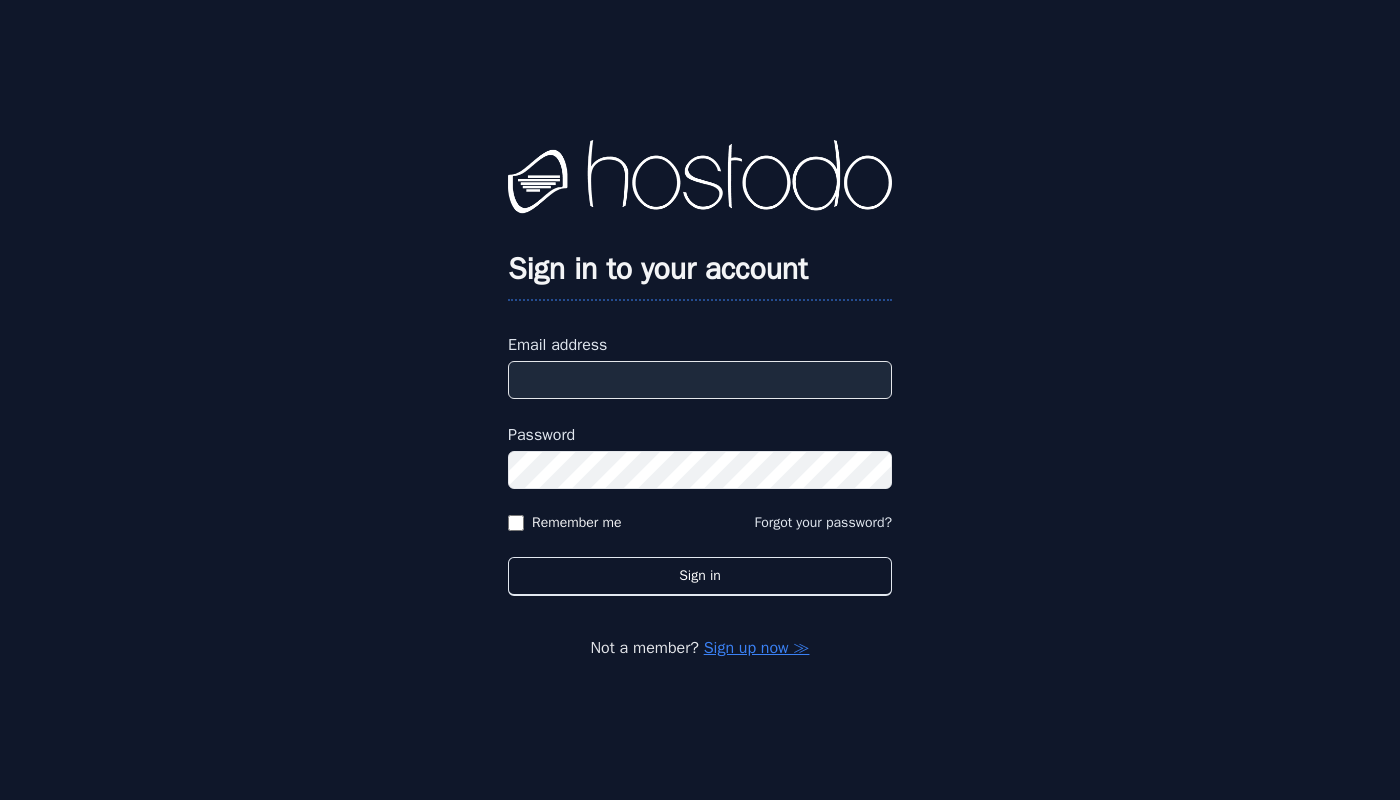 click on "Sign up now  ≫" at bounding box center [757, 648] 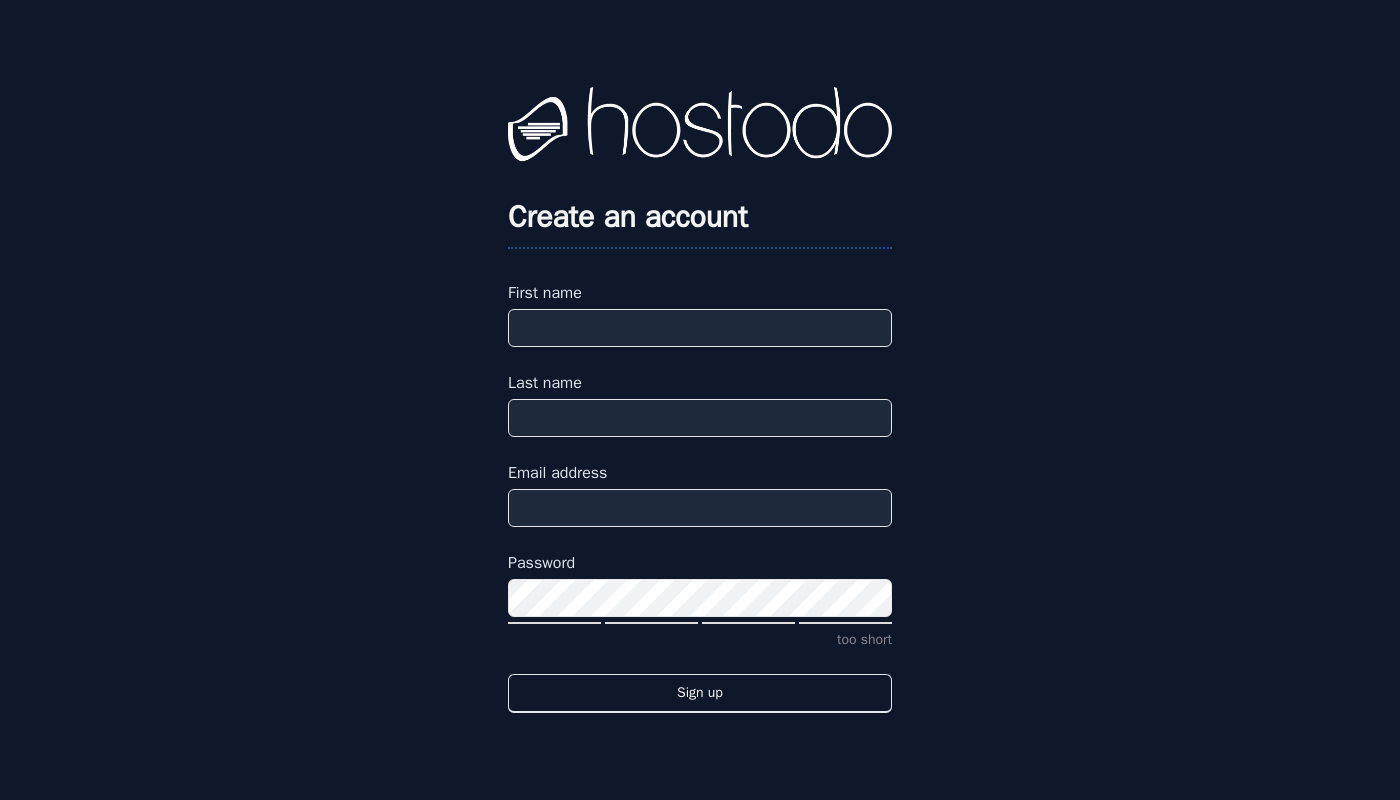 click on "First name" at bounding box center [700, 328] 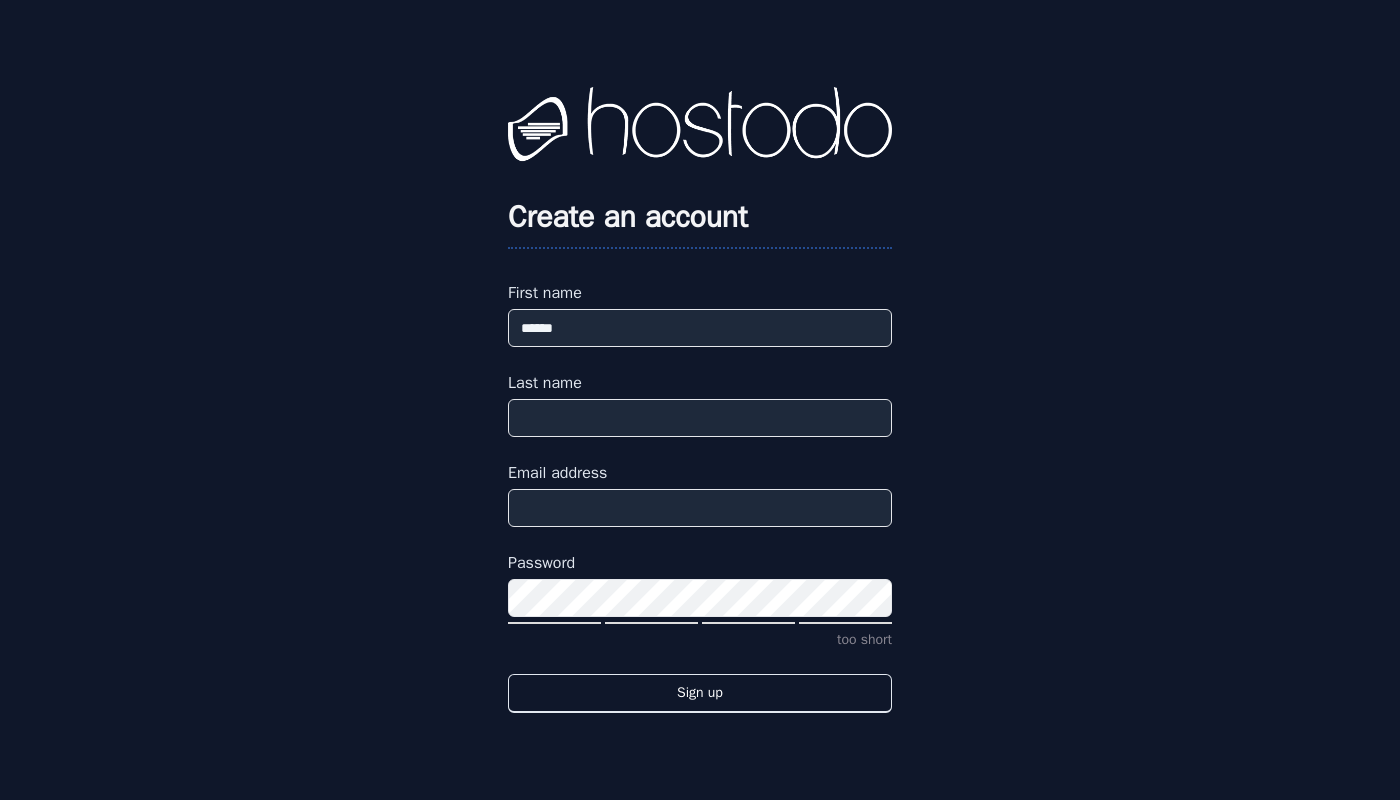 type on "******" 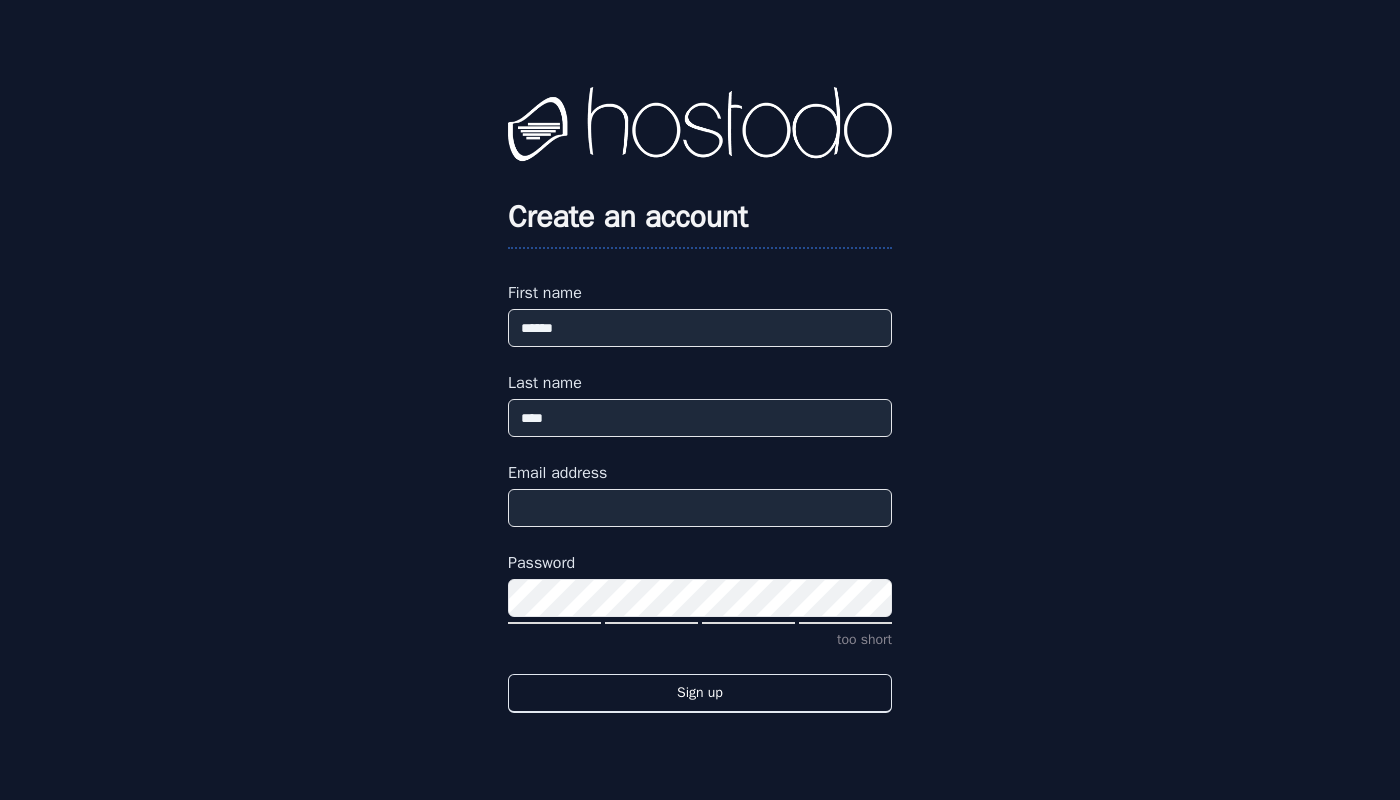 type on "****" 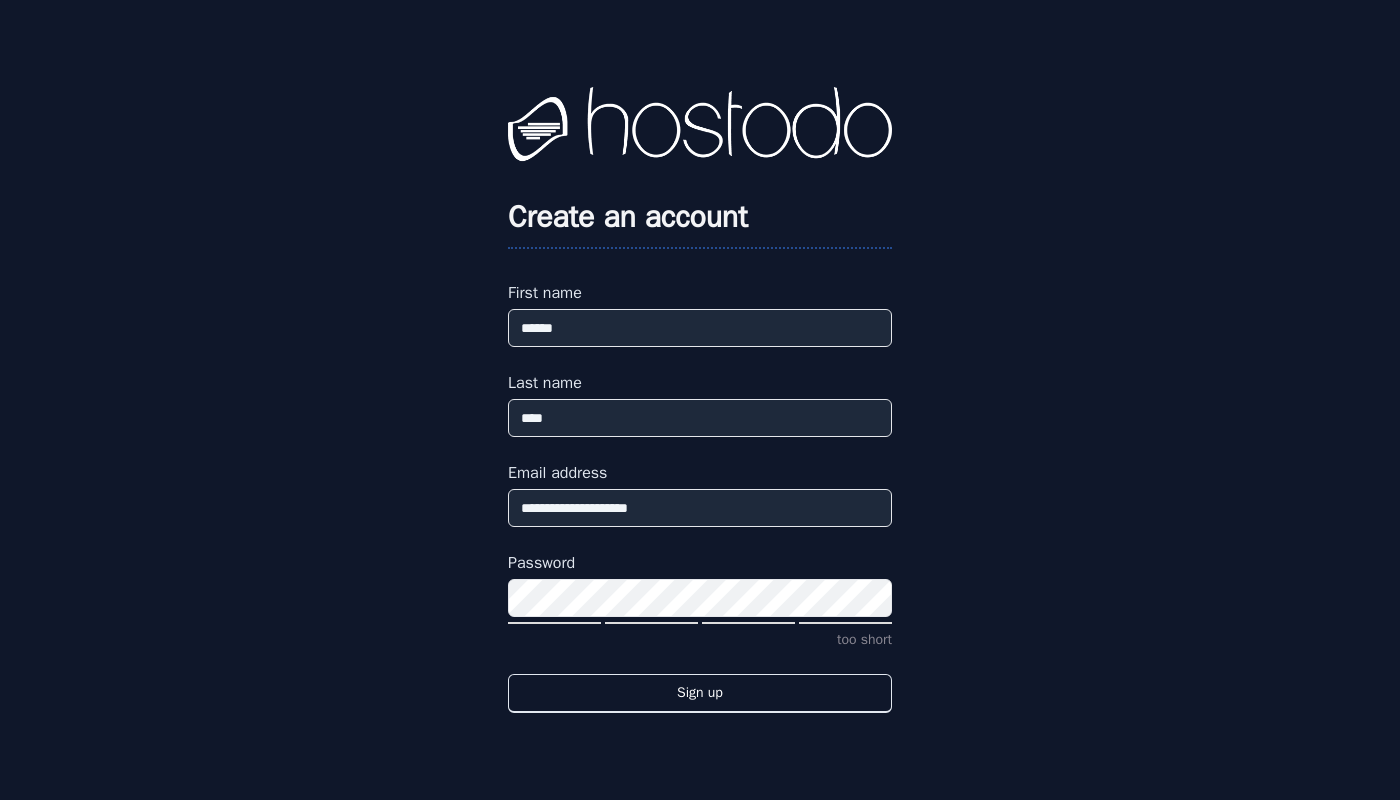 type on "**********" 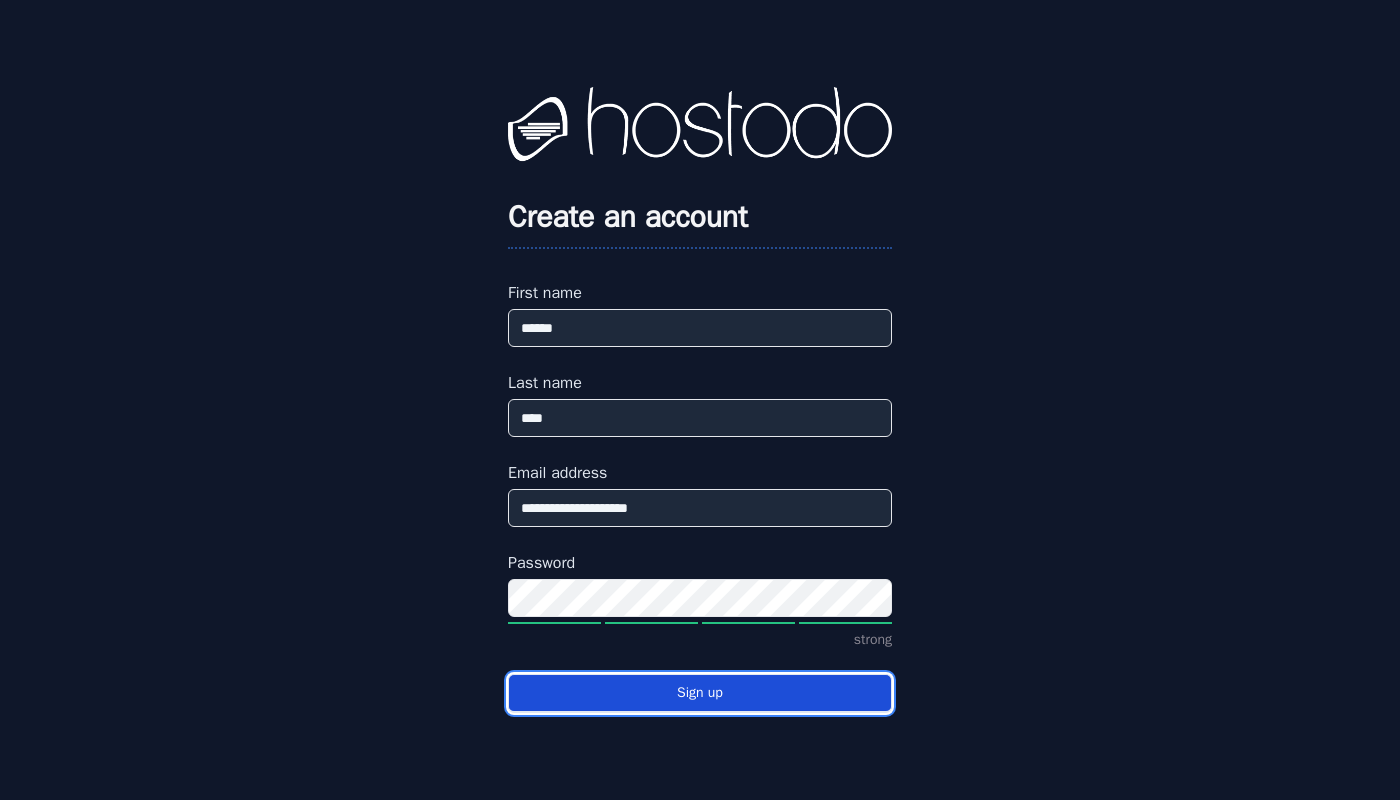 drag, startPoint x: 731, startPoint y: 703, endPoint x: 685, endPoint y: 695, distance: 46.69047 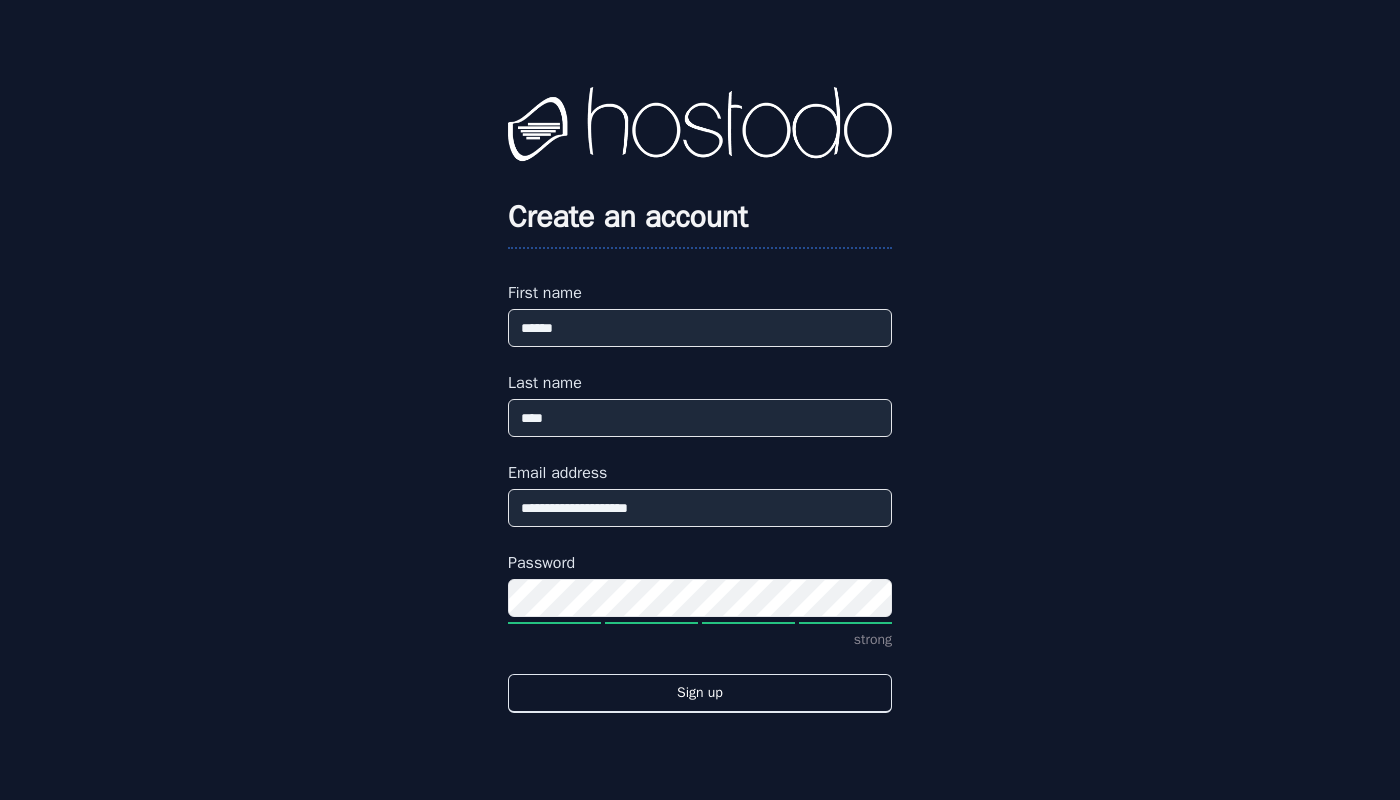 click on "**********" at bounding box center [700, 400] 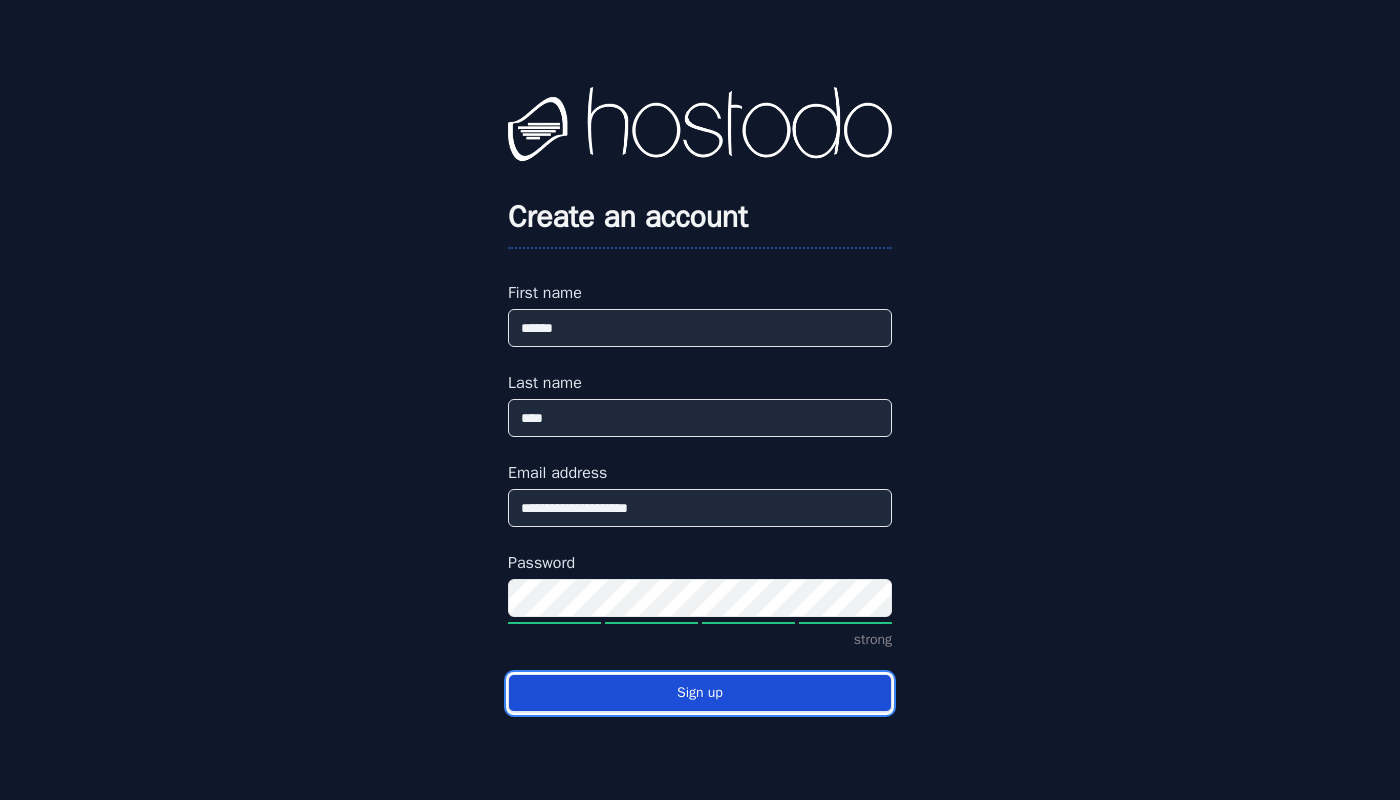click on "Sign up" at bounding box center [700, 693] 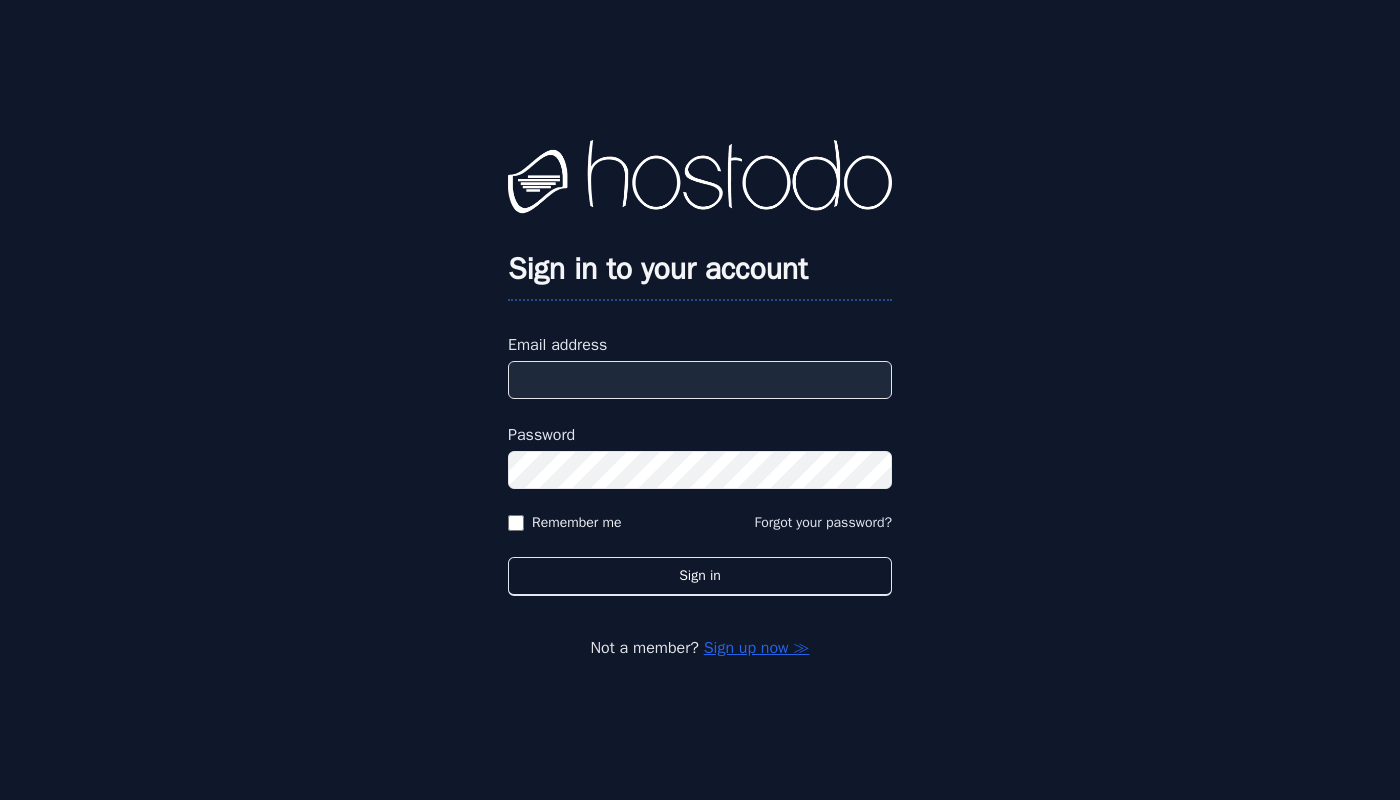 scroll, scrollTop: 0, scrollLeft: 0, axis: both 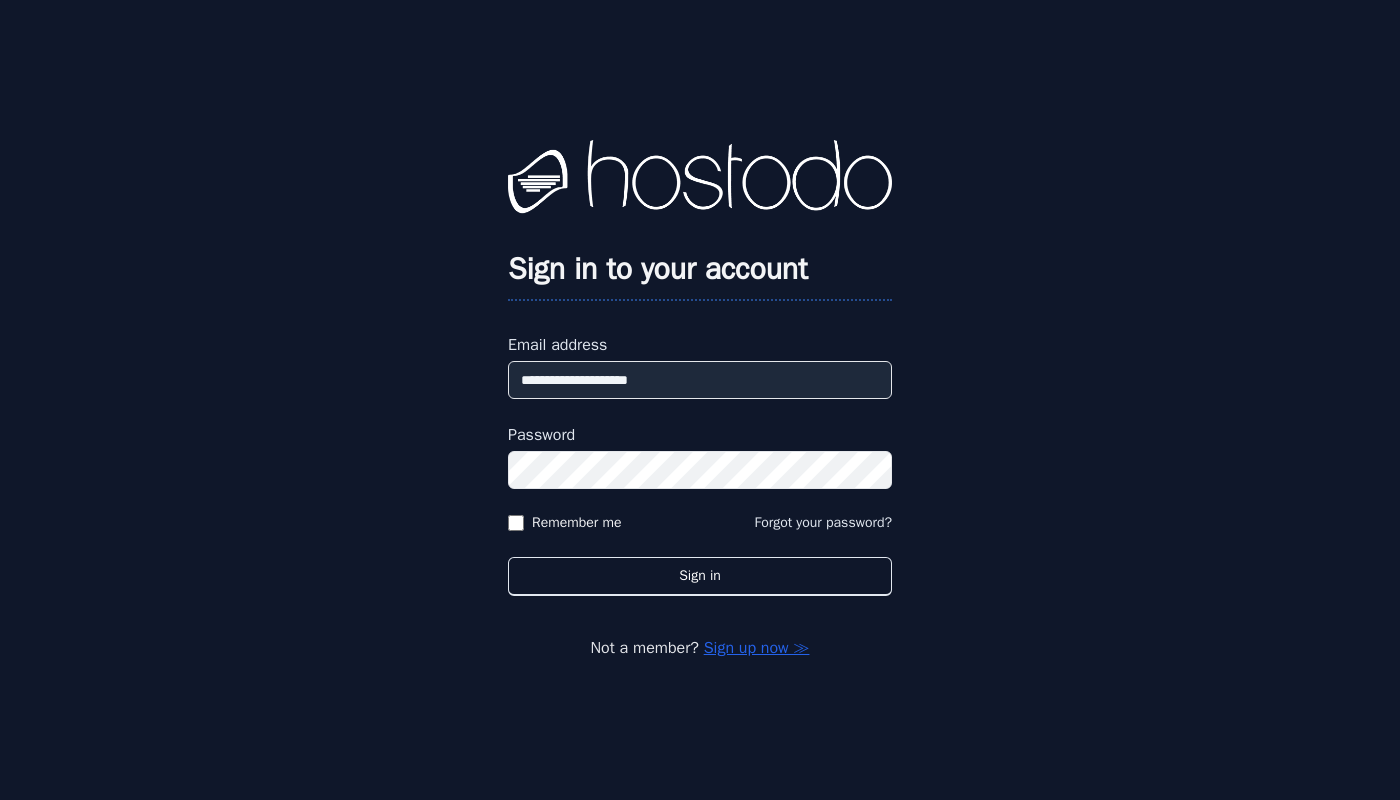 type on "**********" 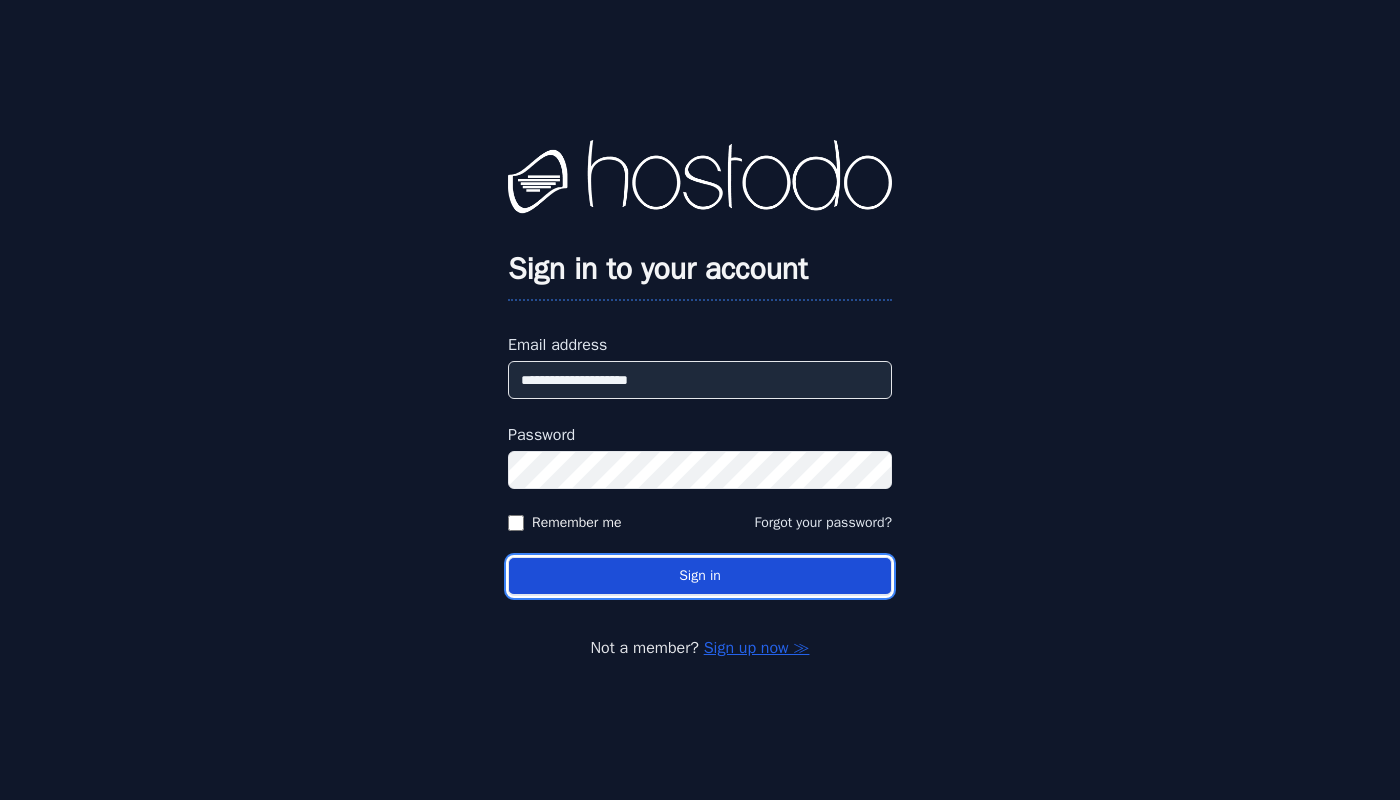 click on "Sign in" at bounding box center (700, 576) 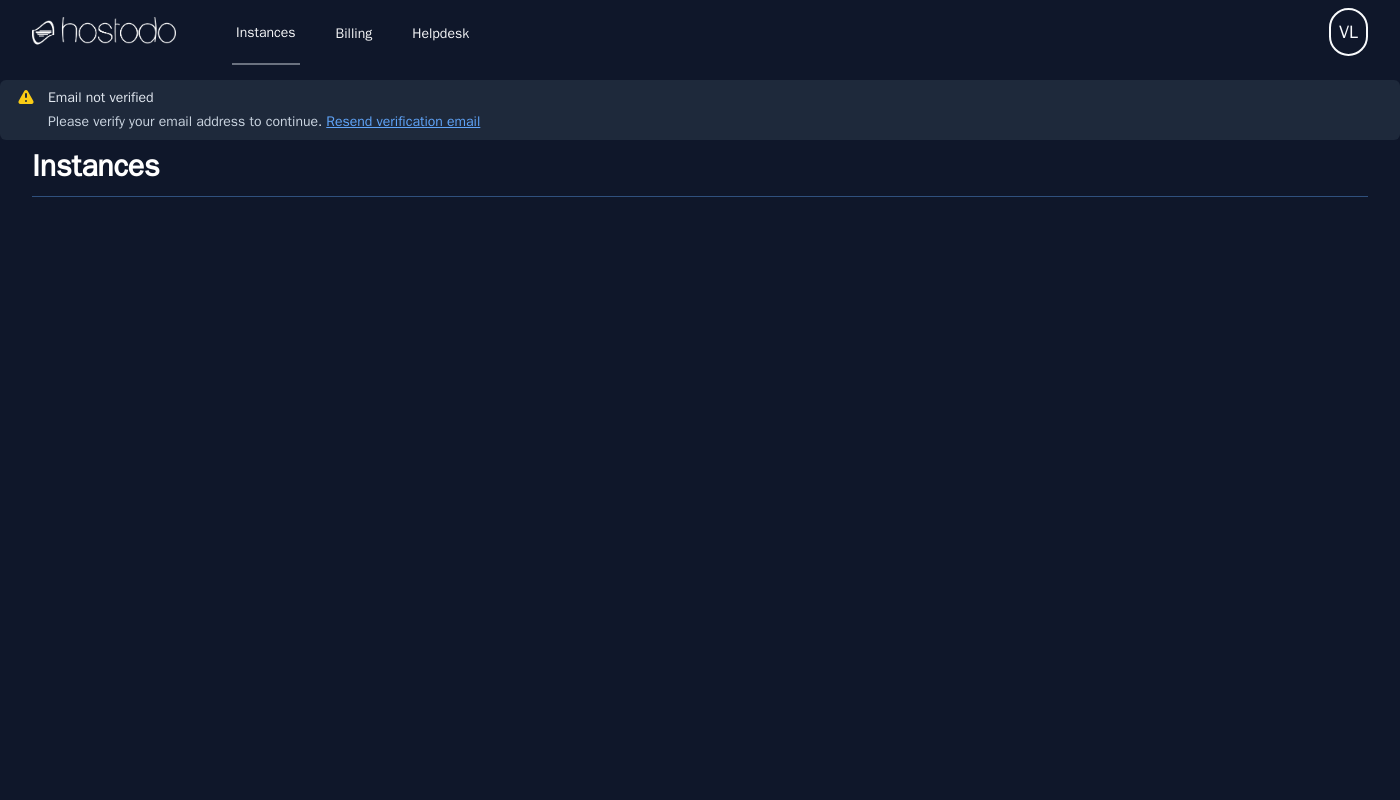 select 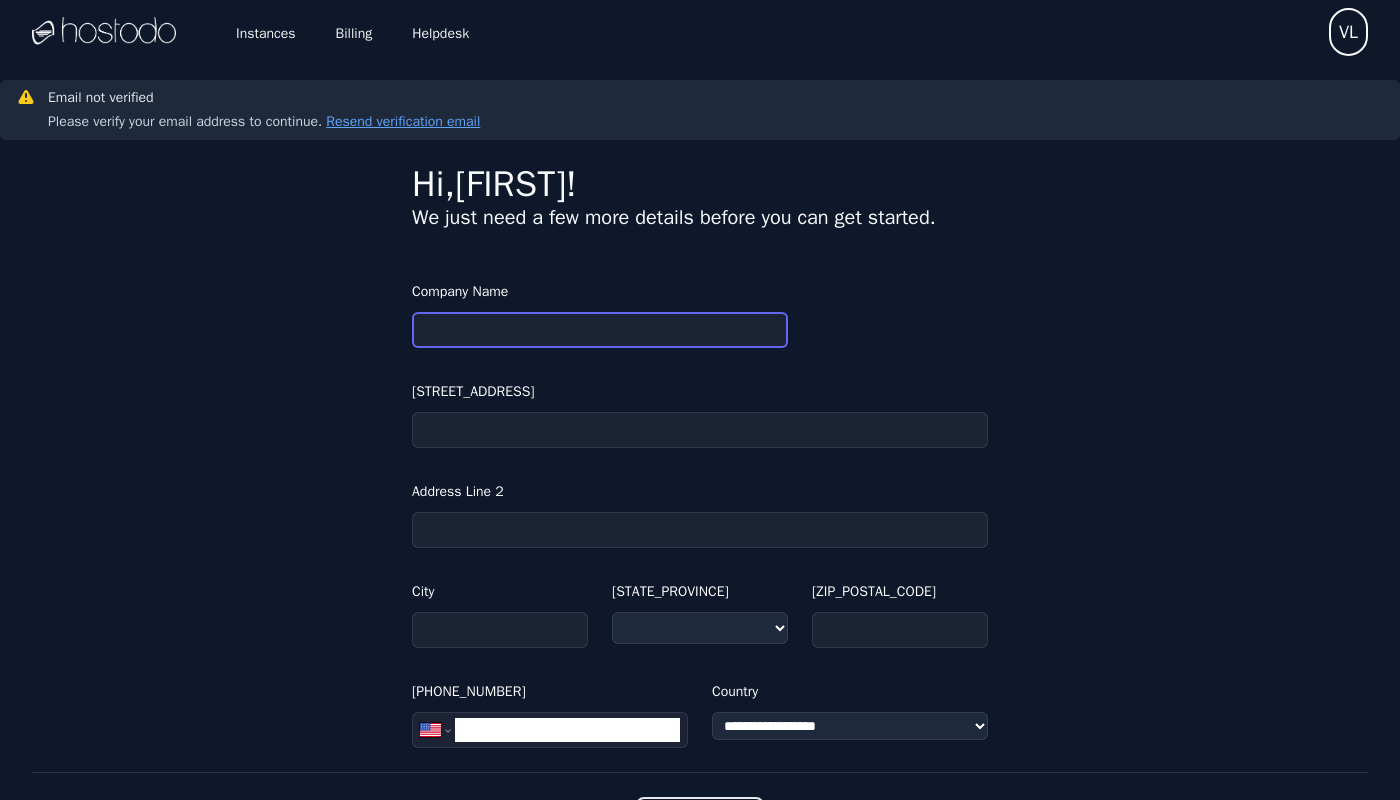 click on "Company Name" at bounding box center (600, 330) 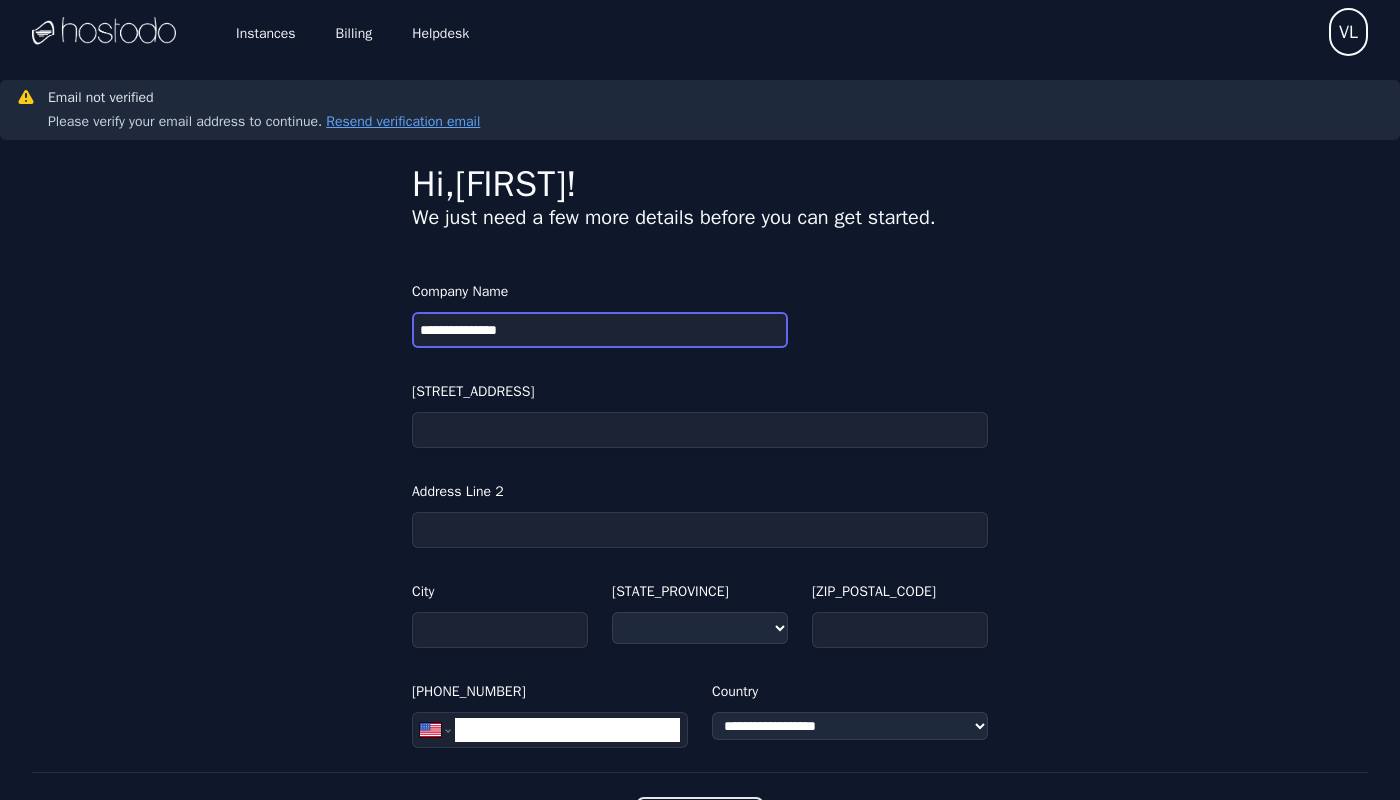 type on "**********" 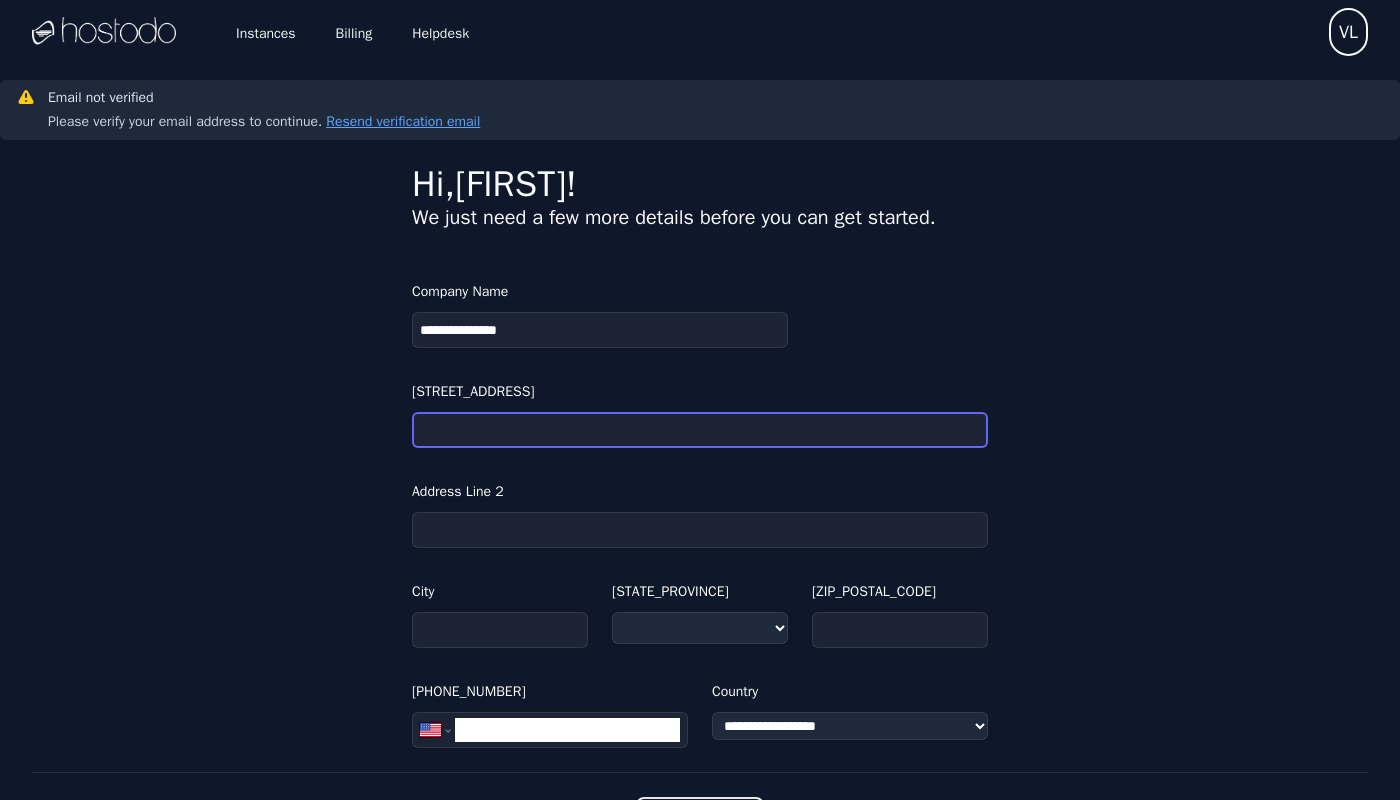 paste on "**********" 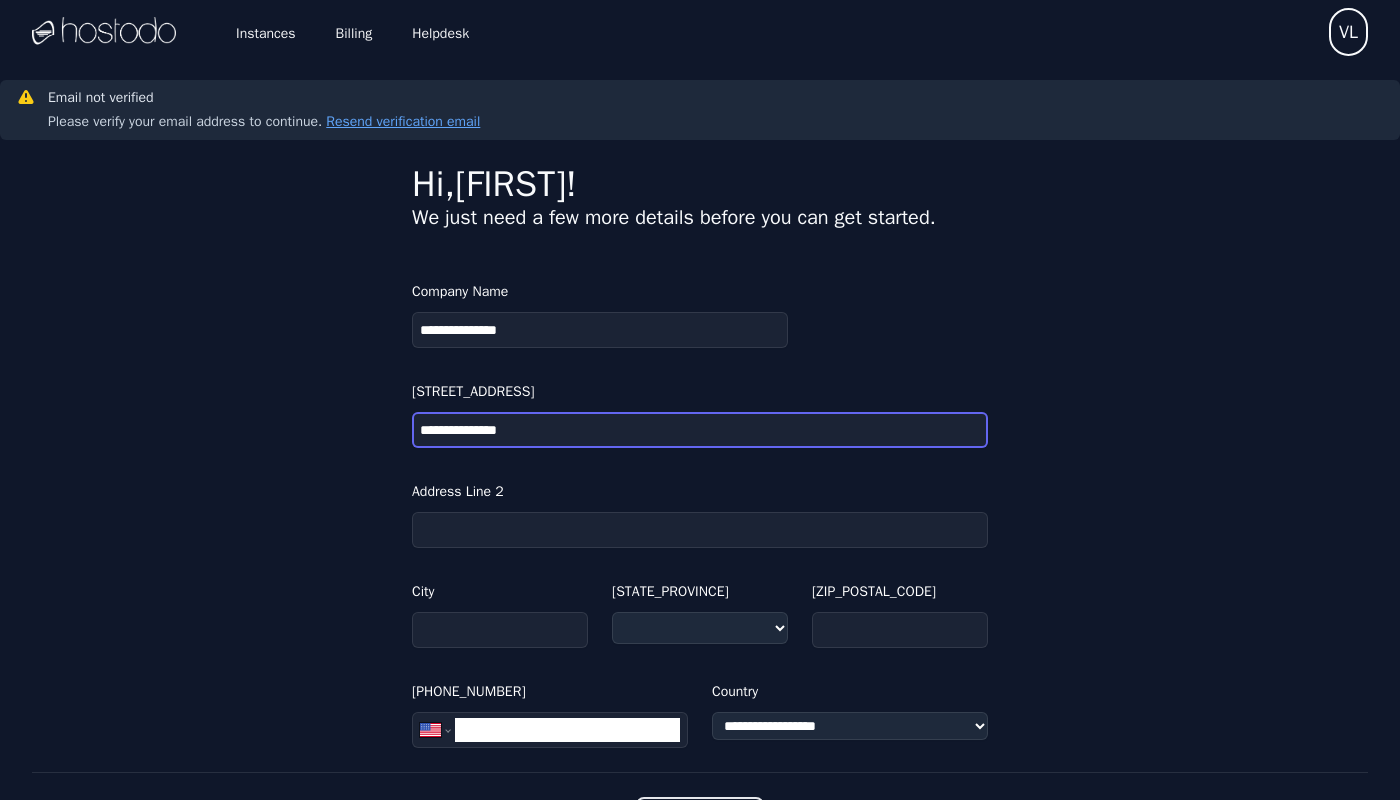 type on "**********" 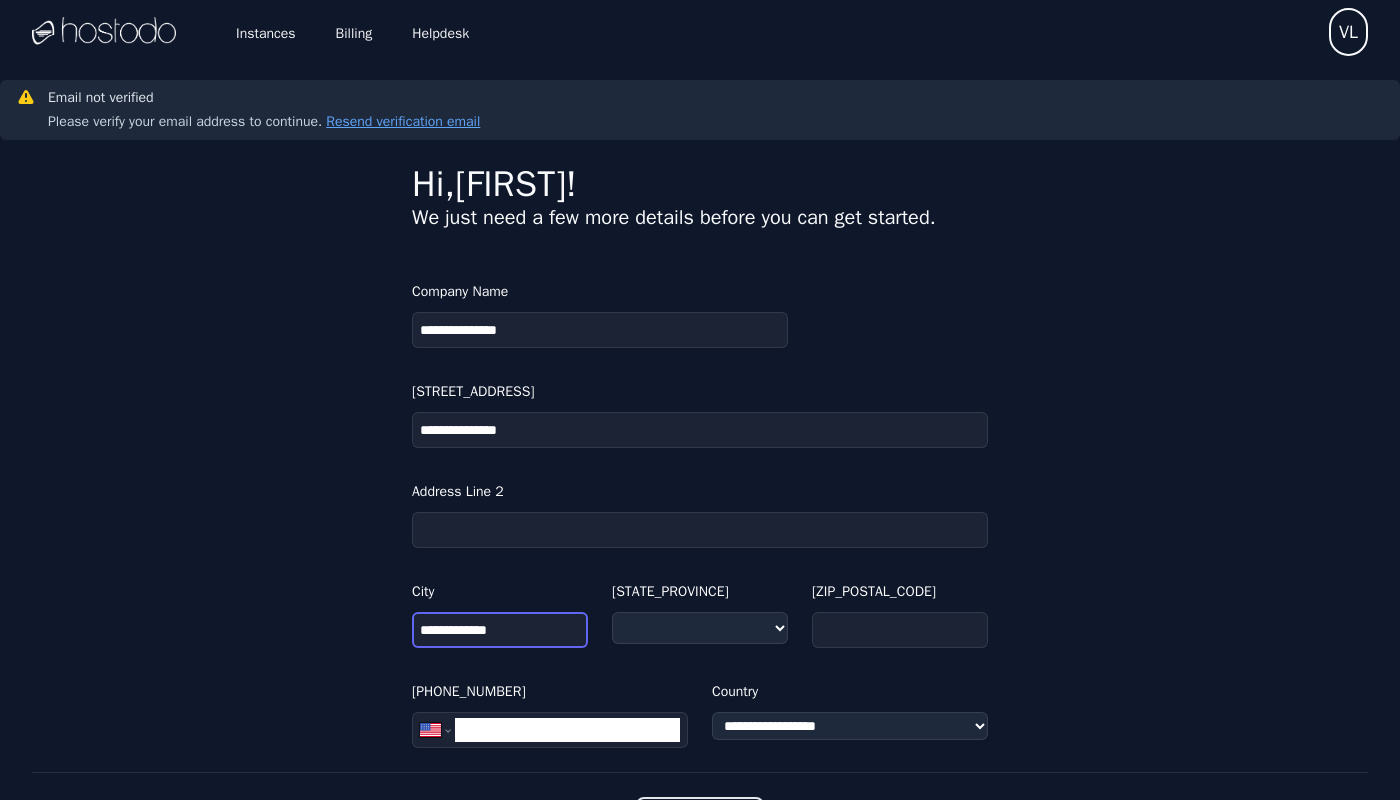 type on "**********" 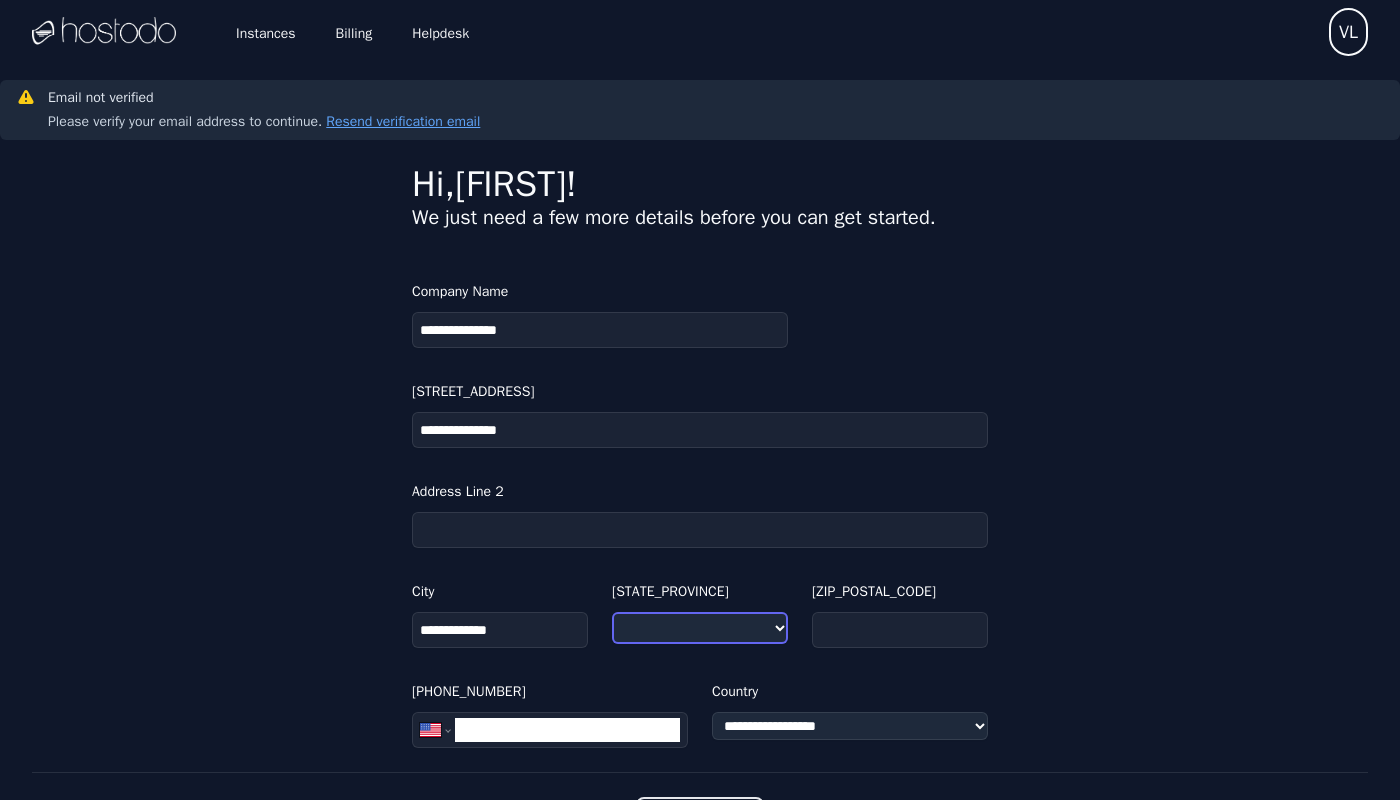 select on "**" 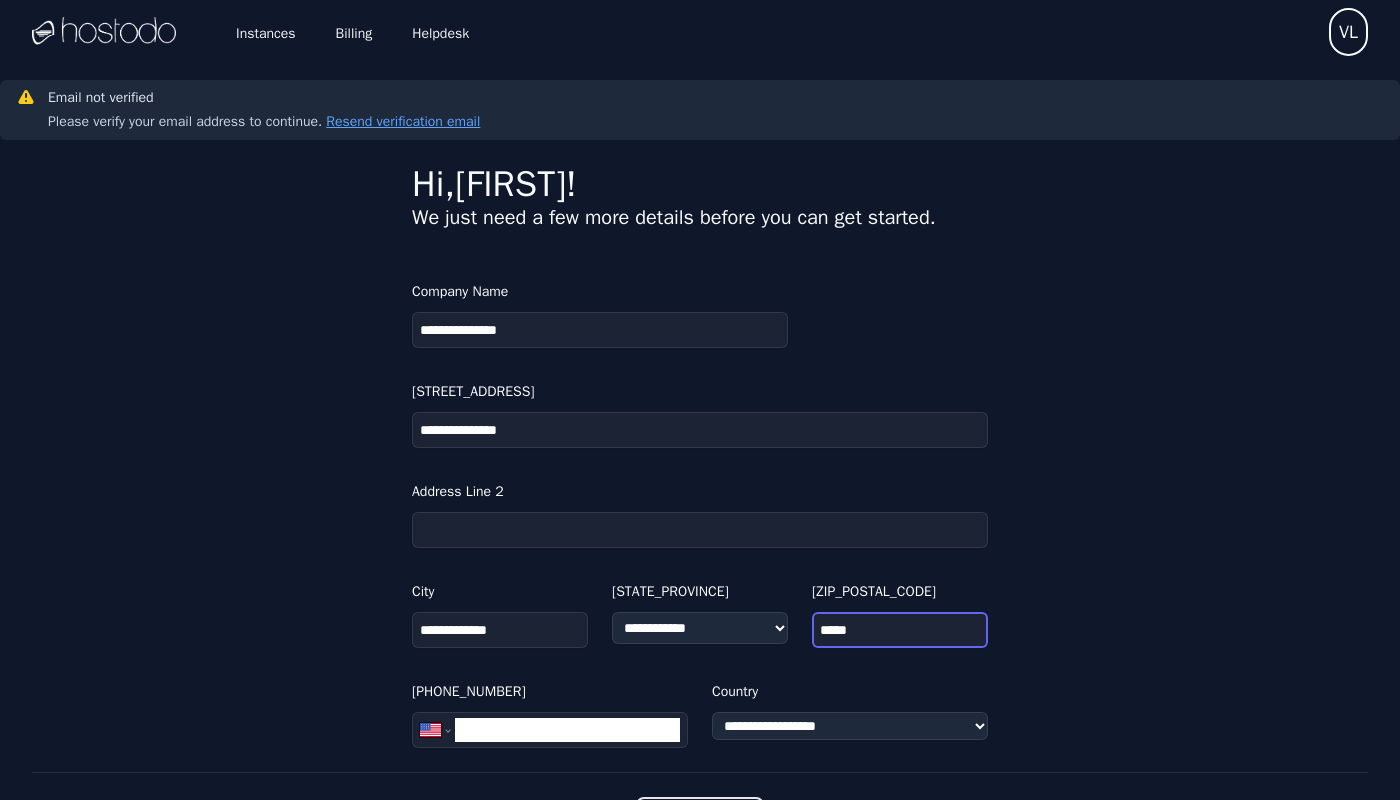 type on "*****" 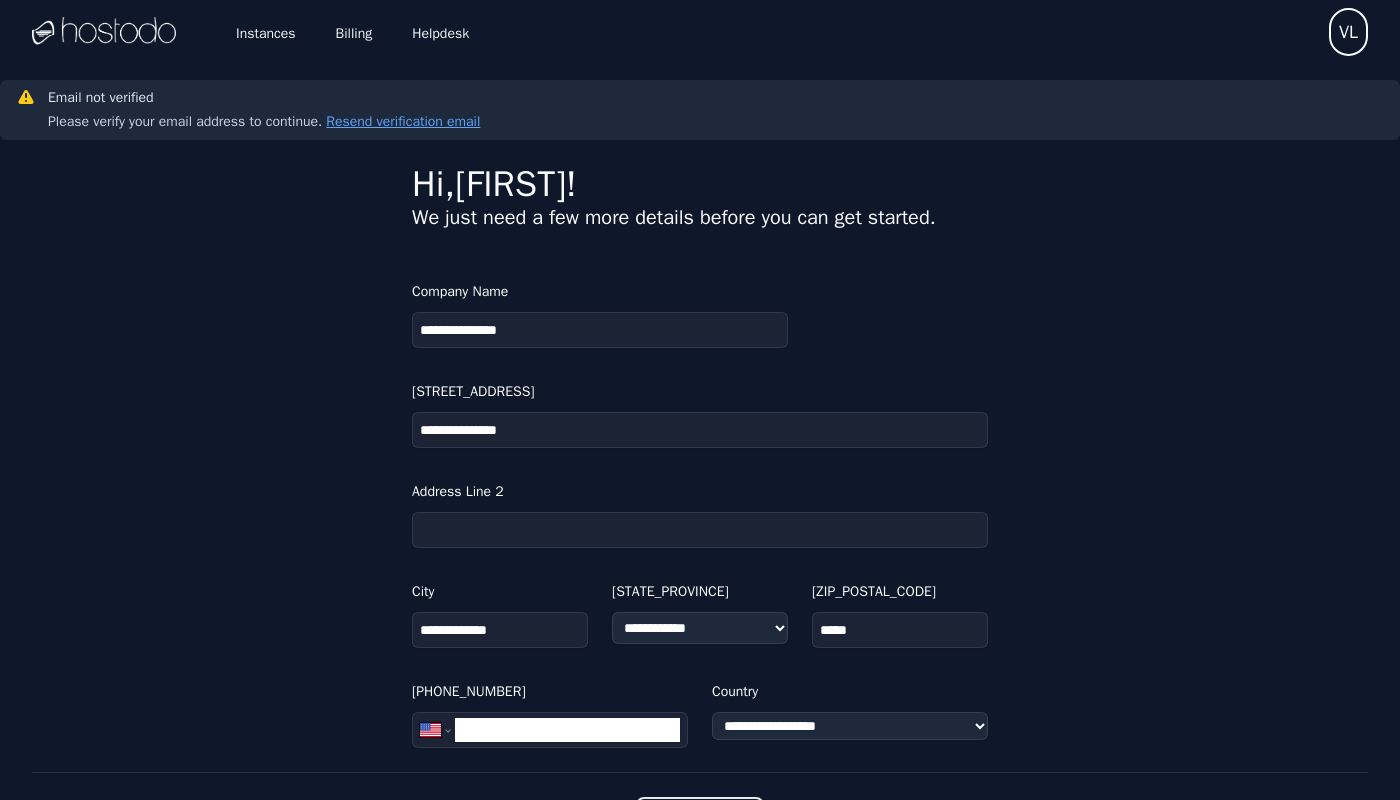 click on "**" at bounding box center (567, 730) 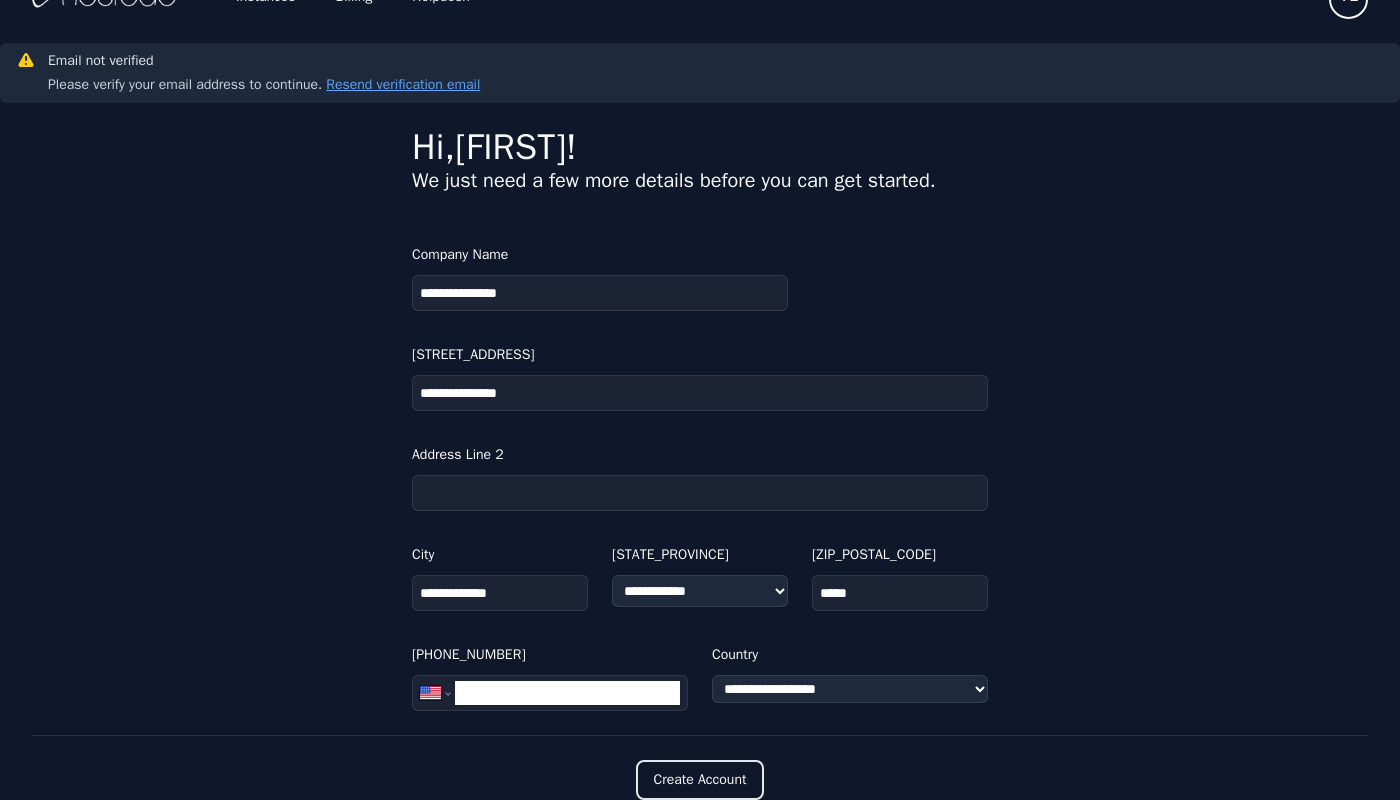 click on "**********" at bounding box center (567, 693) 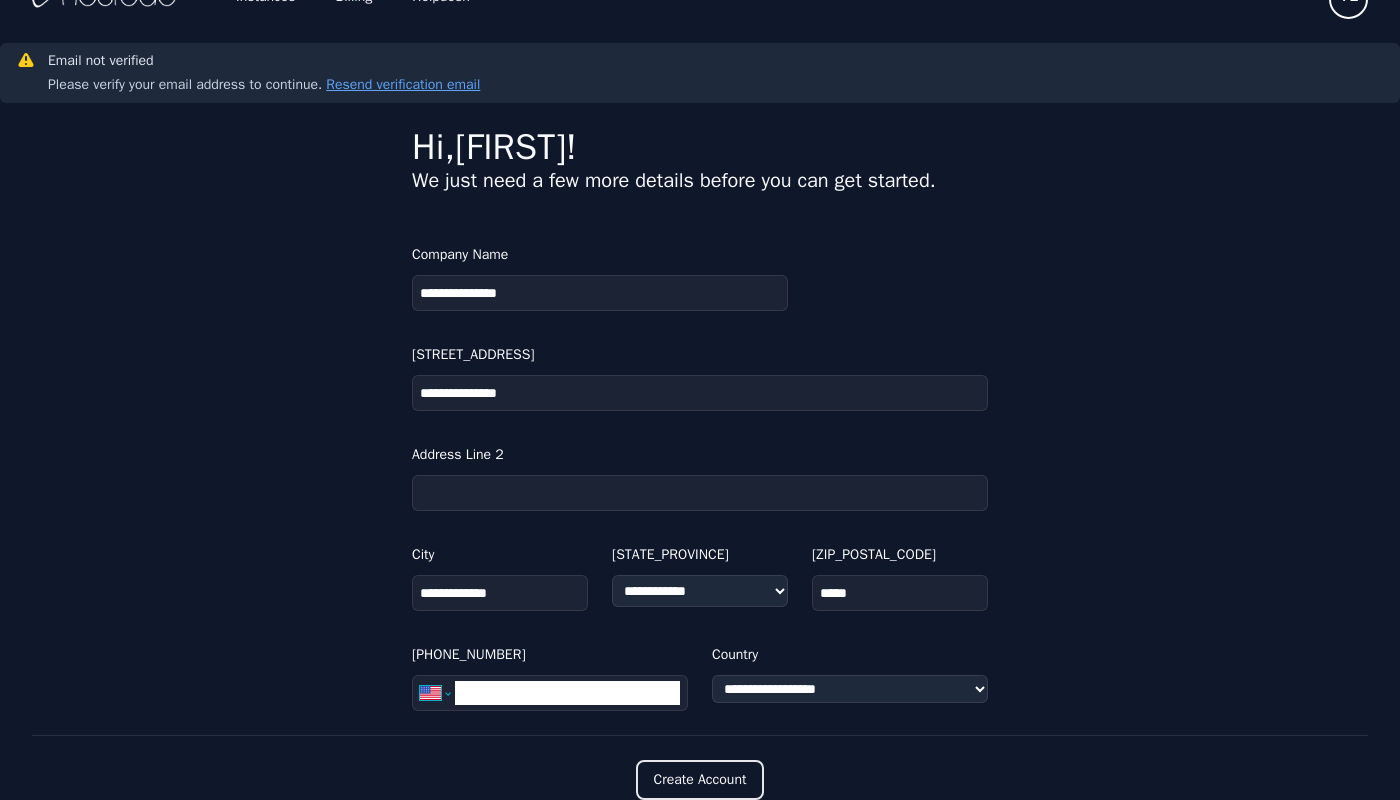 click on "**********" at bounding box center (435, 693) 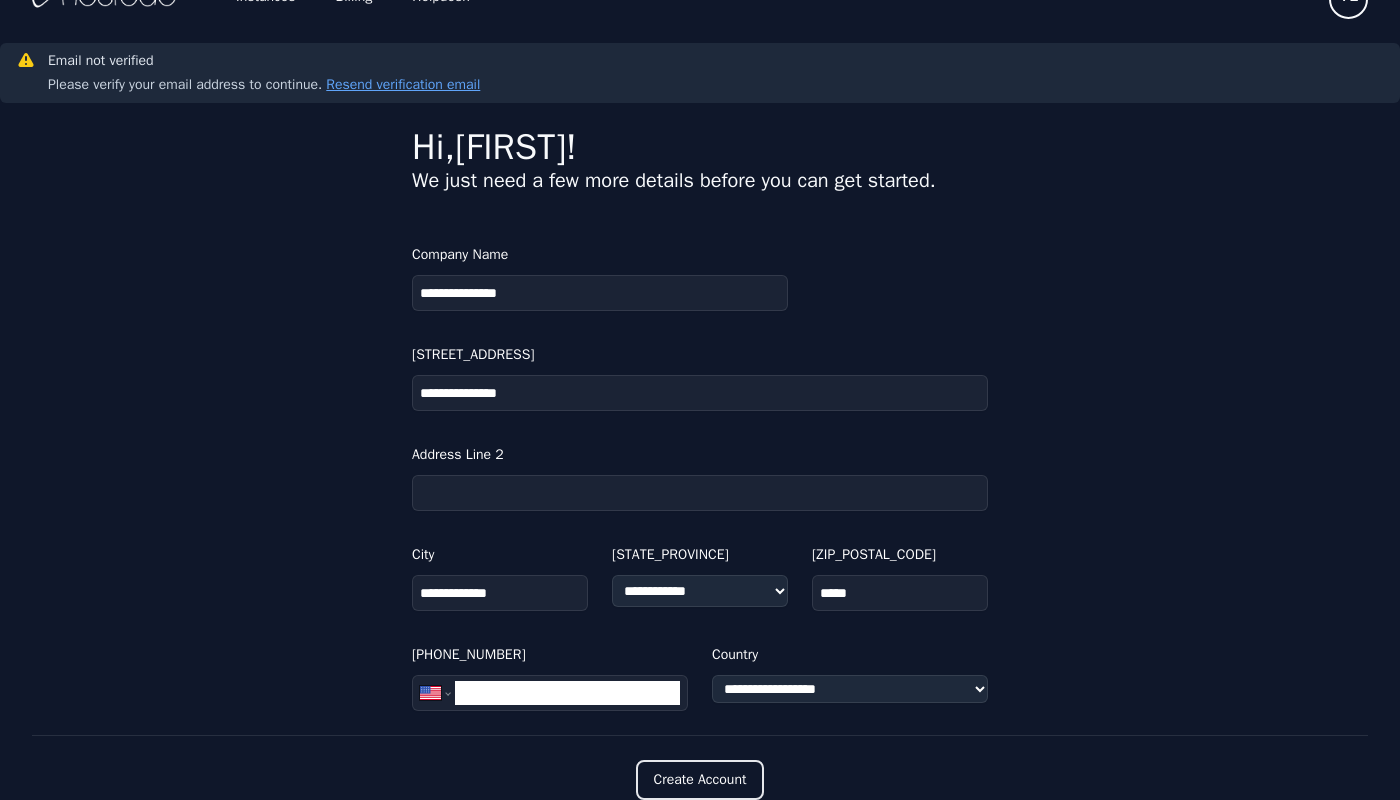 click on "**********" at bounding box center (567, 693) 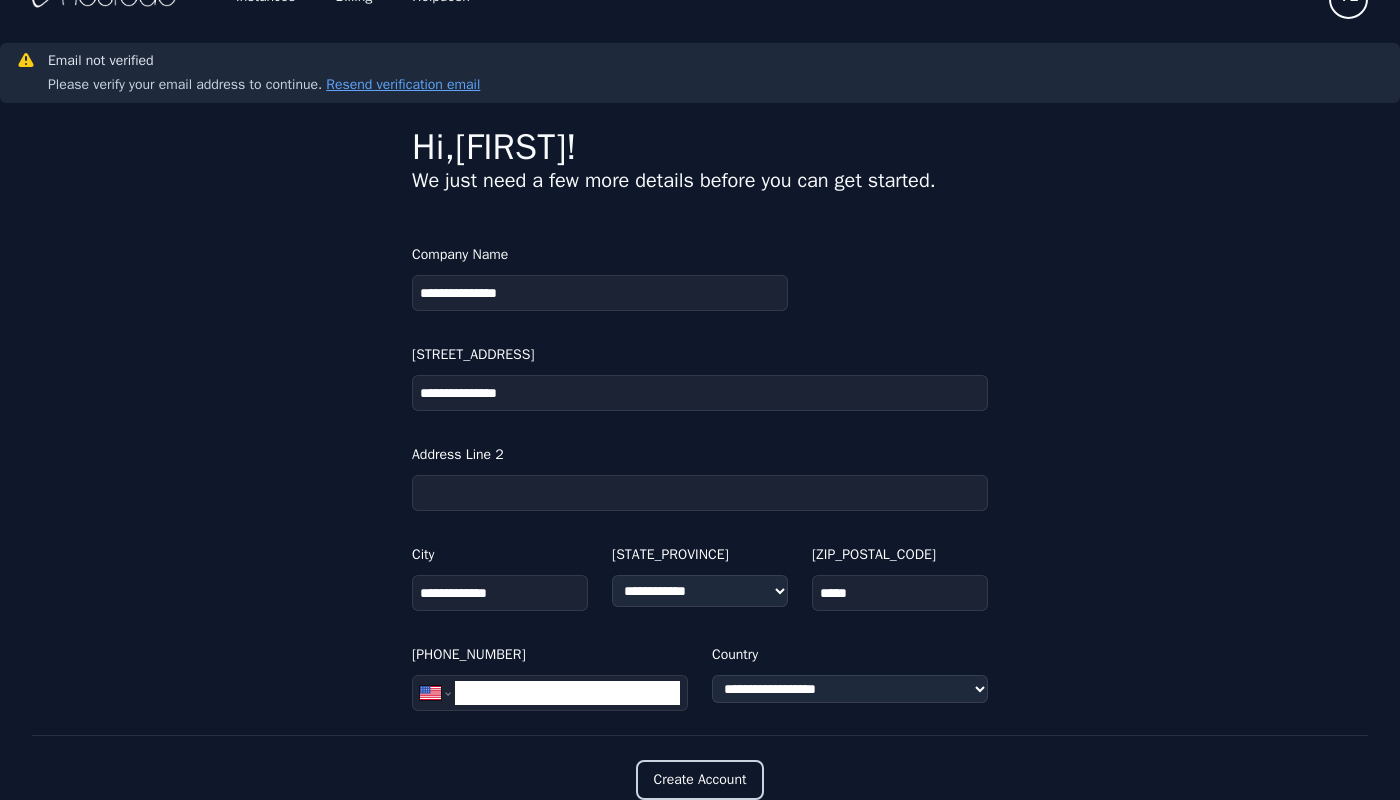 click on "Create Account" at bounding box center [700, 780] 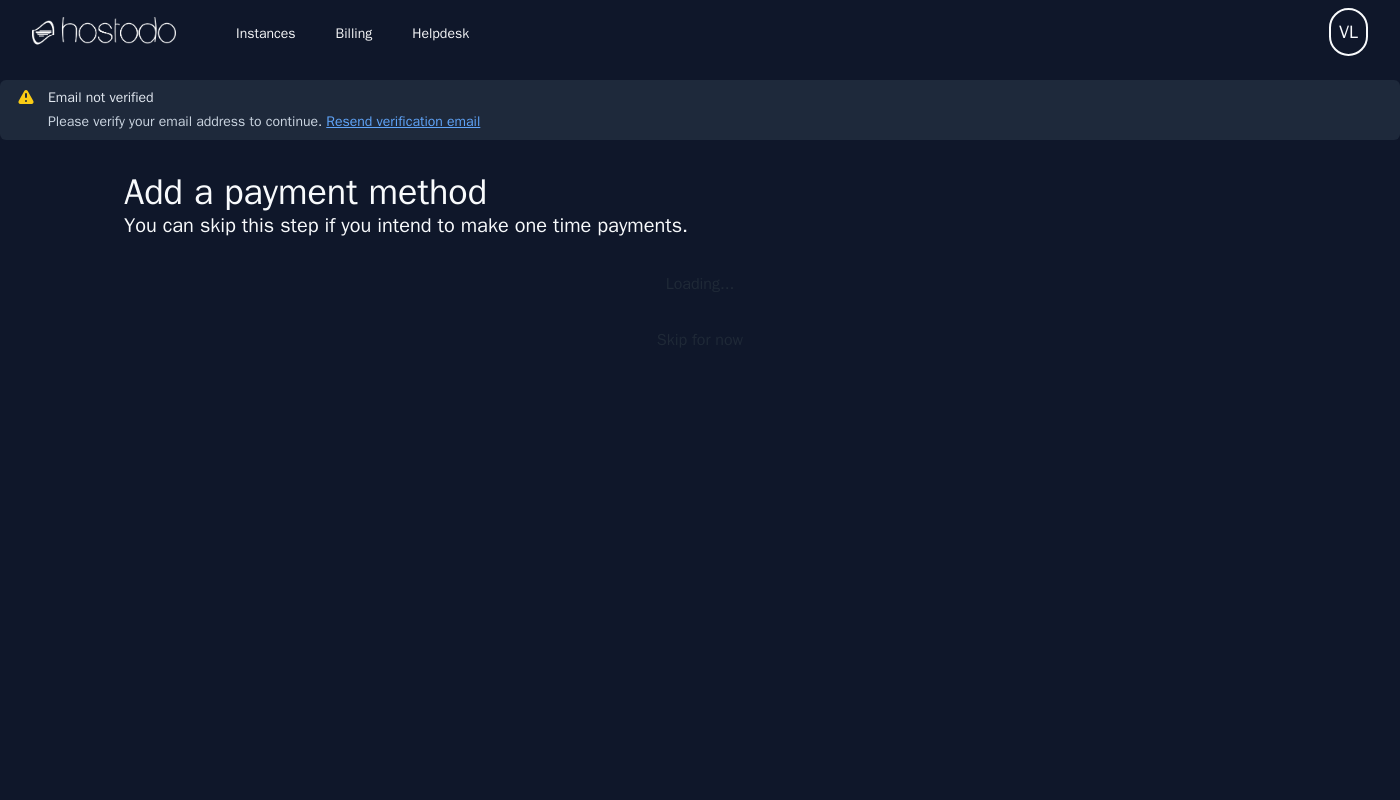 scroll, scrollTop: 0, scrollLeft: 0, axis: both 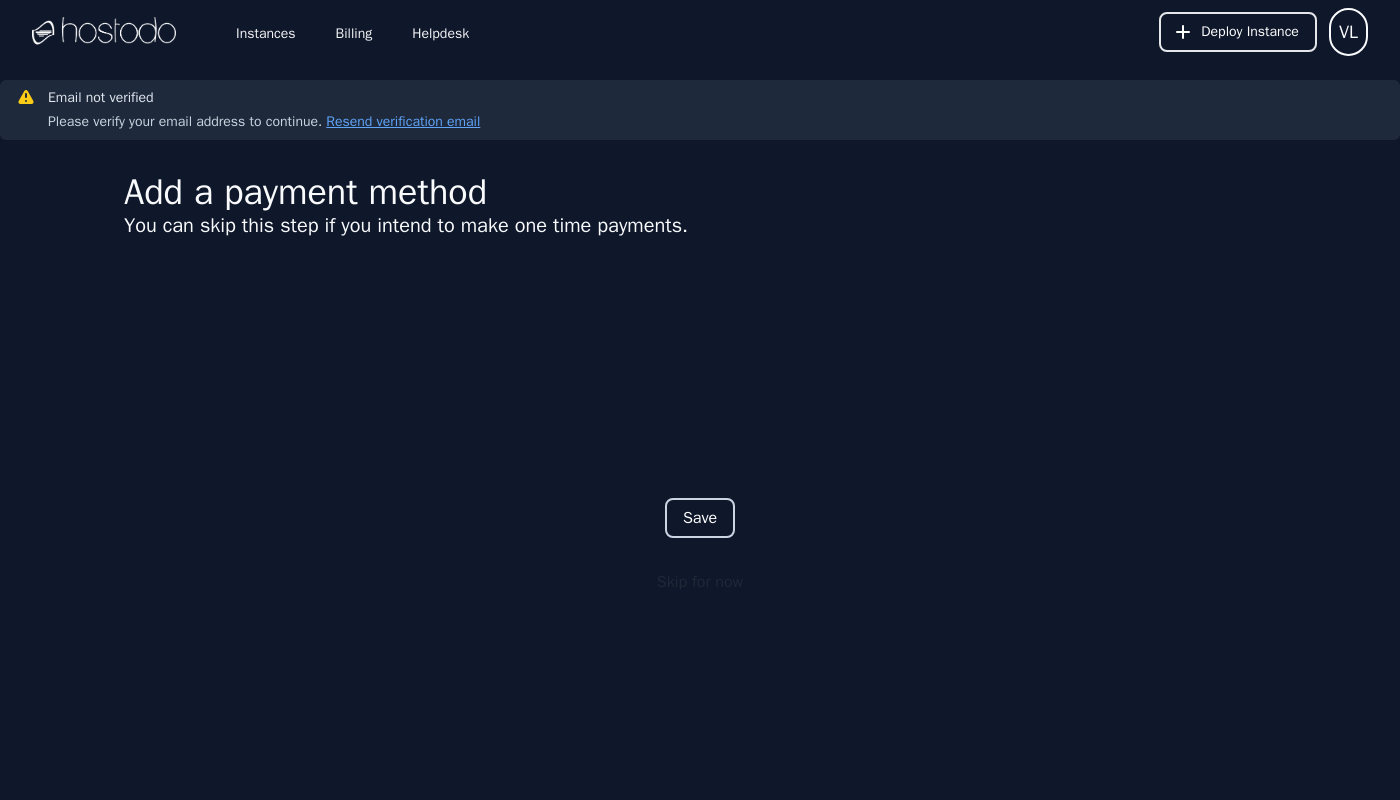 click on "Save" at bounding box center [700, 518] 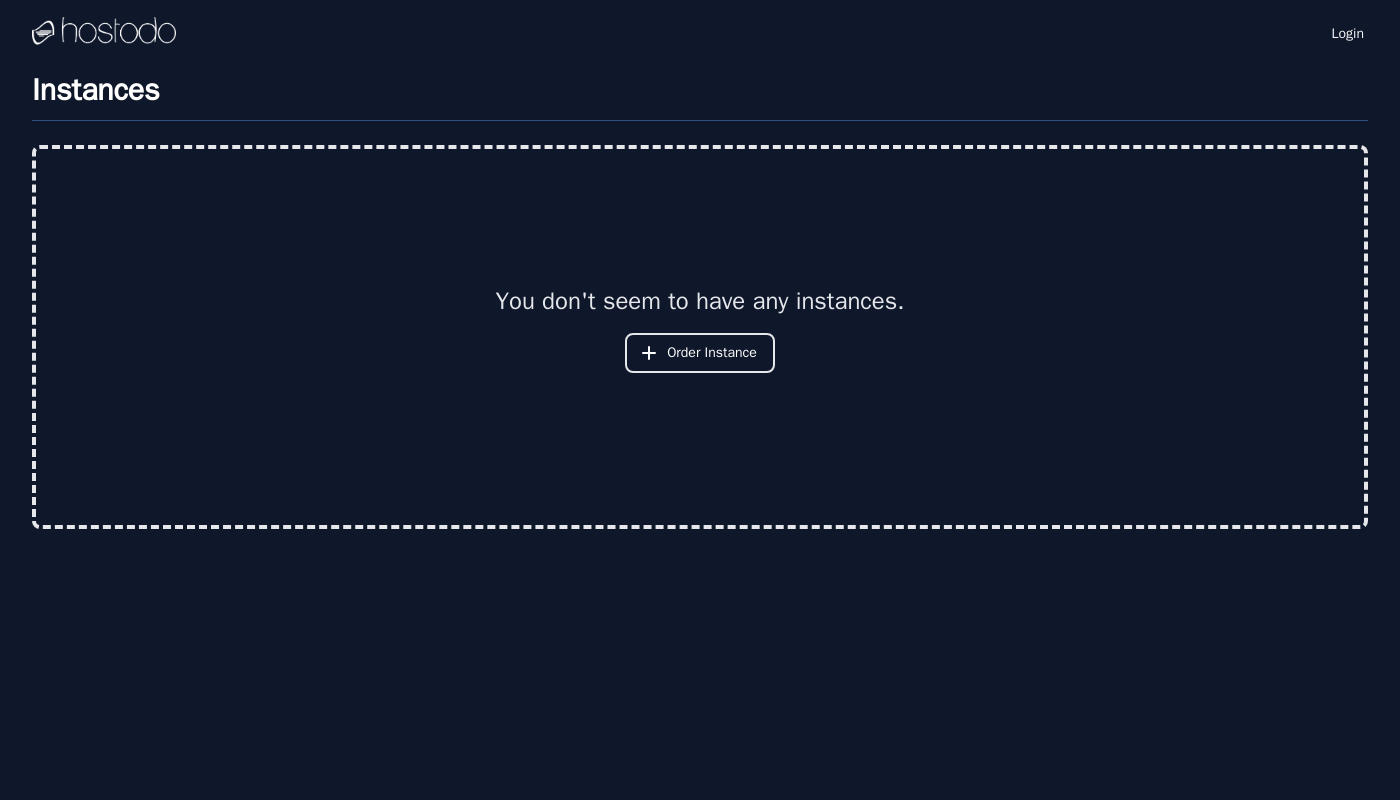 scroll, scrollTop: 0, scrollLeft: 0, axis: both 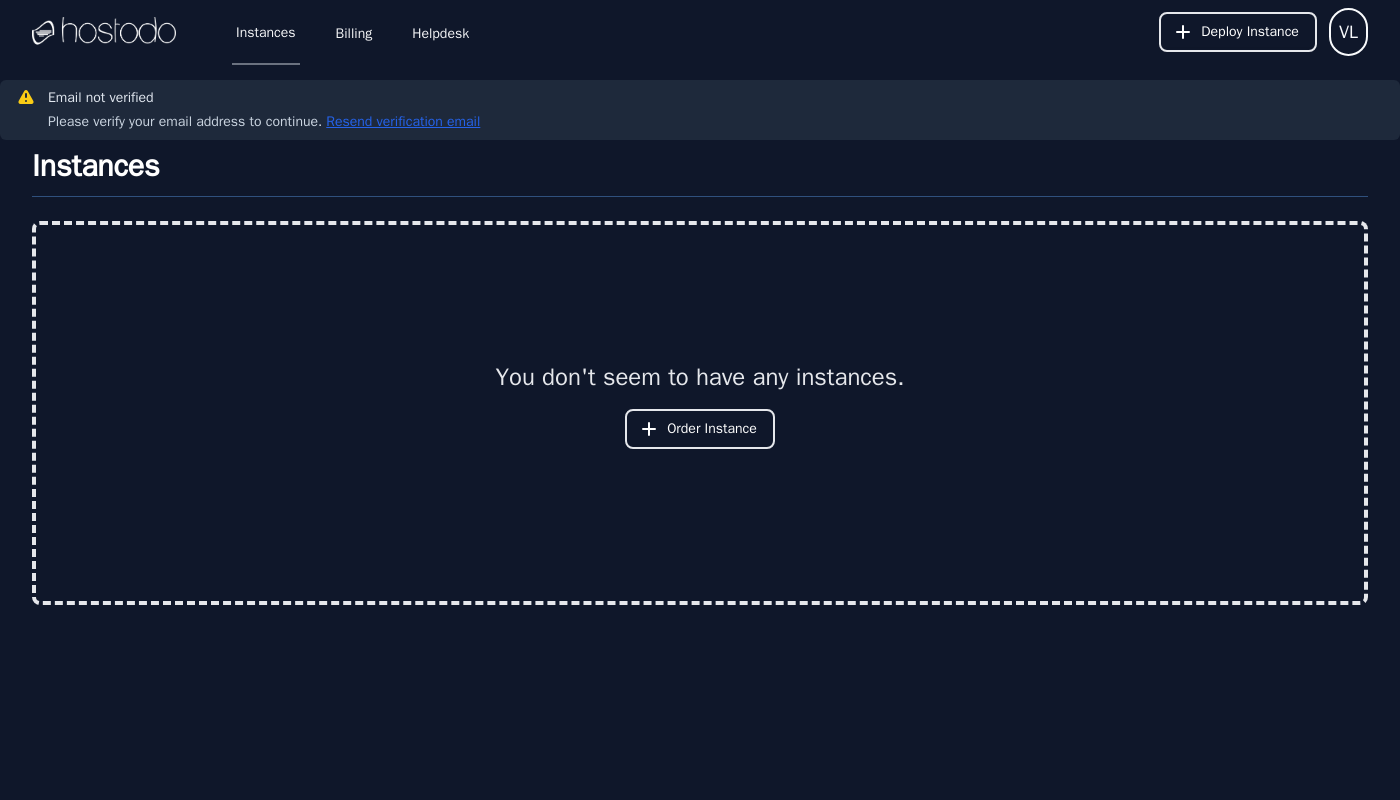 click on "Resend verification email" at bounding box center (401, 122) 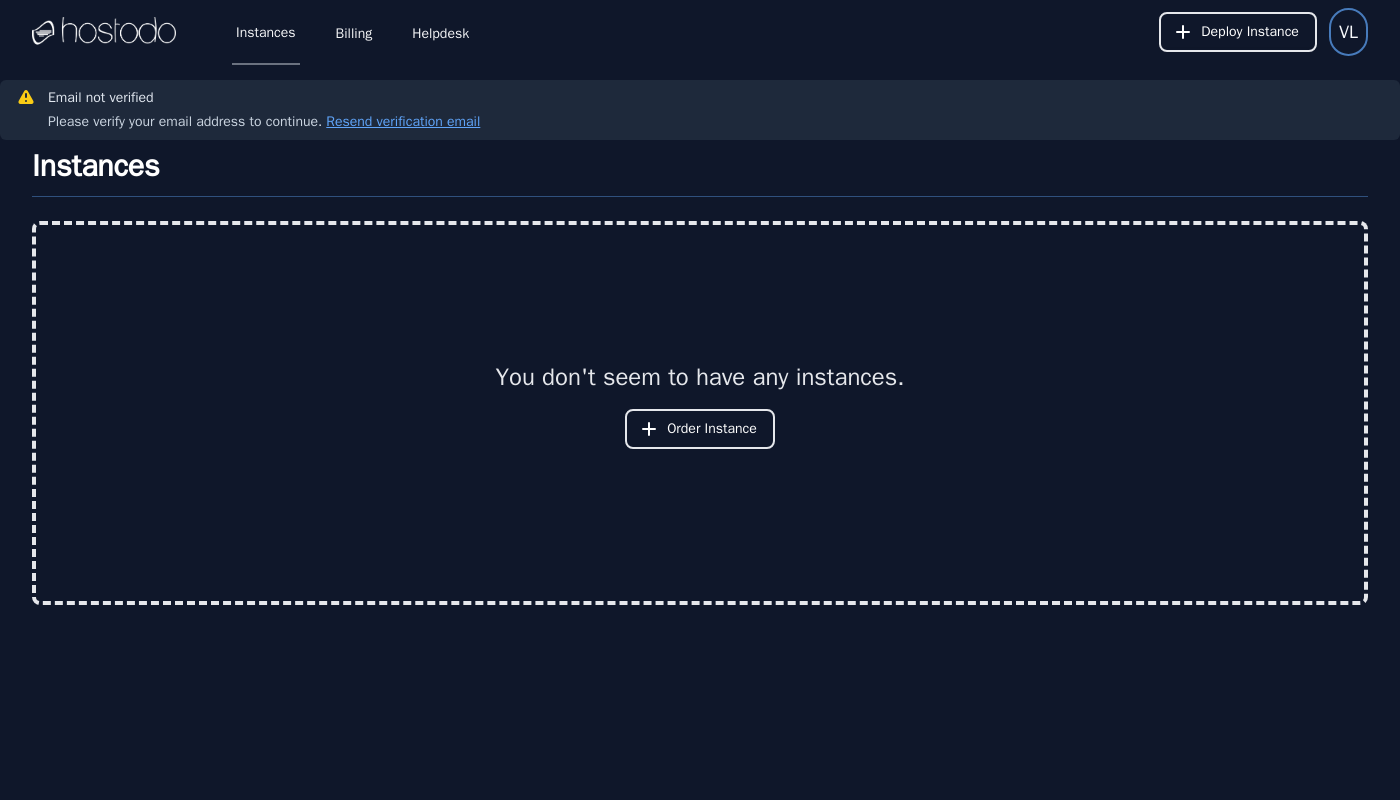 click on "VL" at bounding box center [1348, 32] 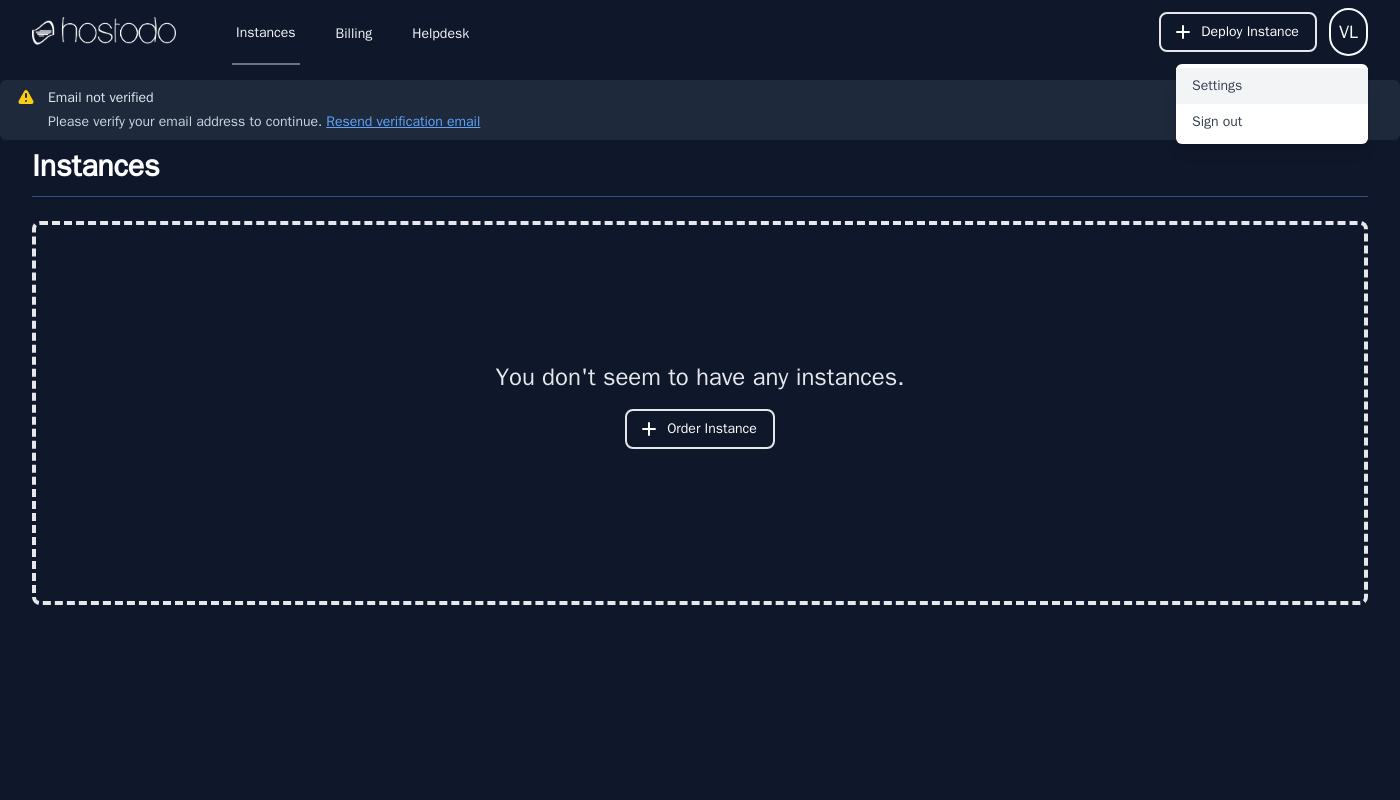 click on "Settings" at bounding box center (1272, 86) 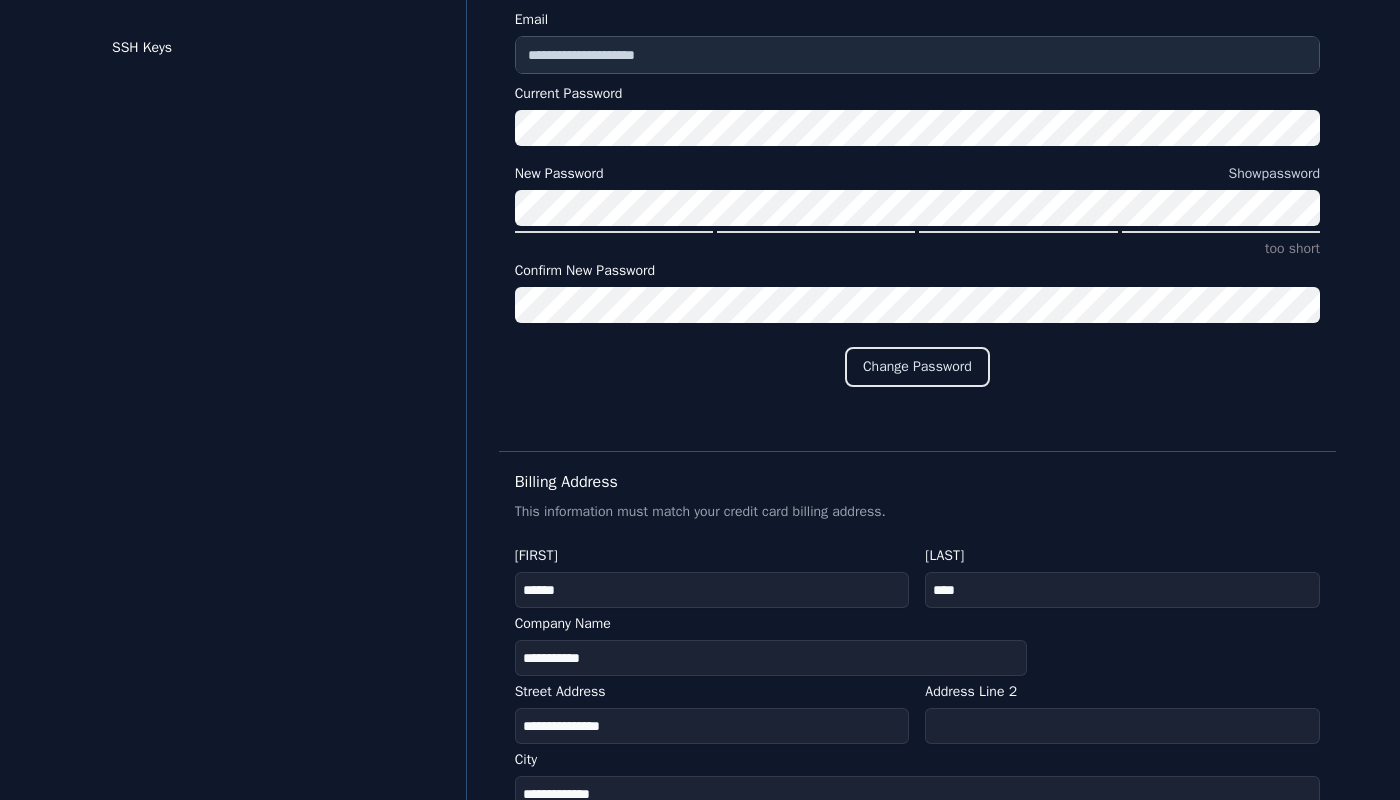 scroll, scrollTop: 0, scrollLeft: 0, axis: both 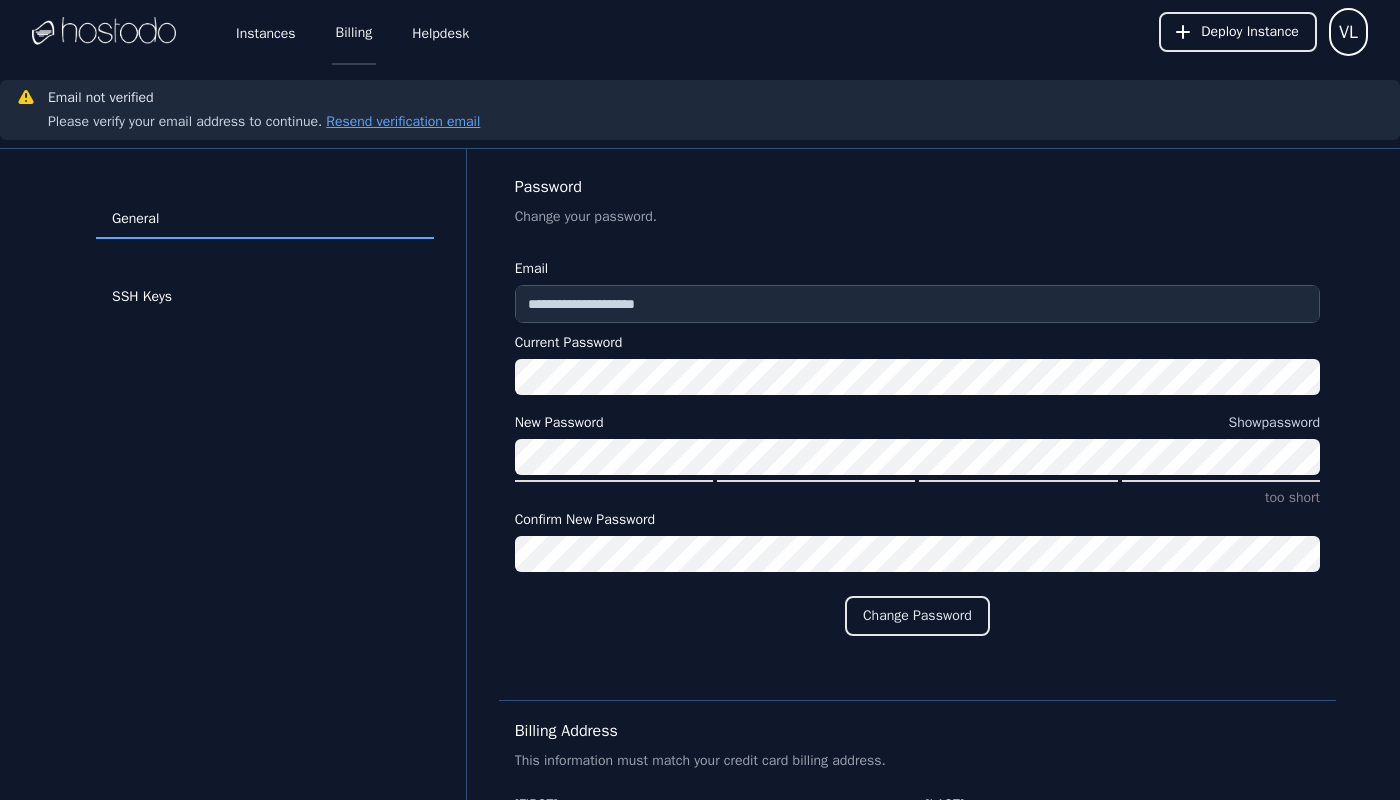 click on "Billing" at bounding box center (354, 32) 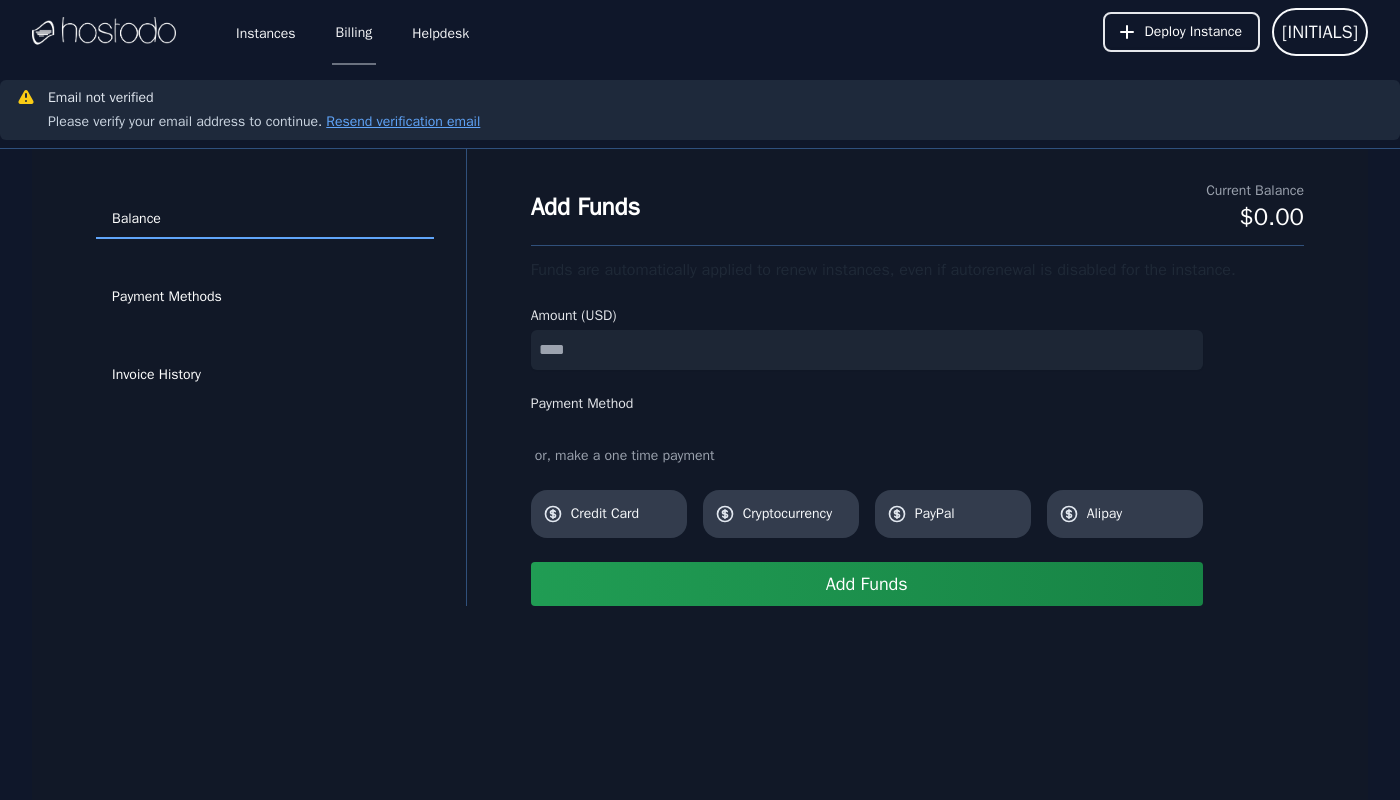 scroll, scrollTop: 0, scrollLeft: 0, axis: both 